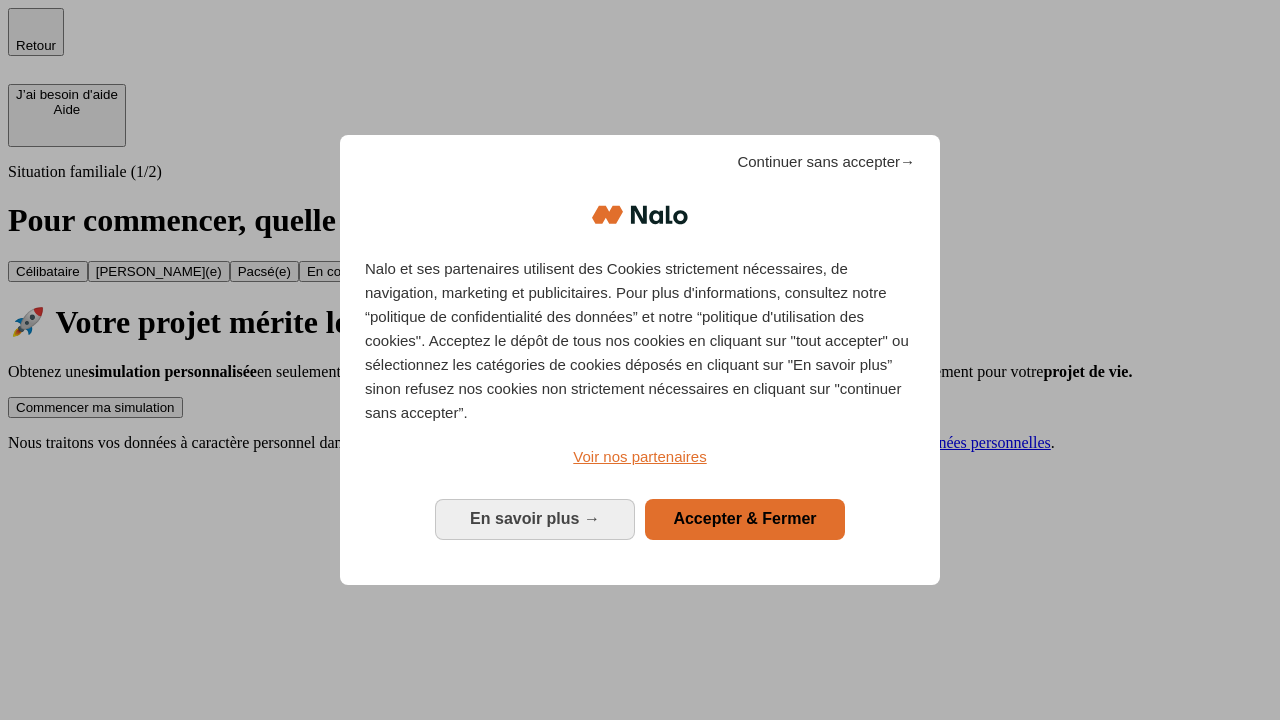 scroll, scrollTop: 0, scrollLeft: 0, axis: both 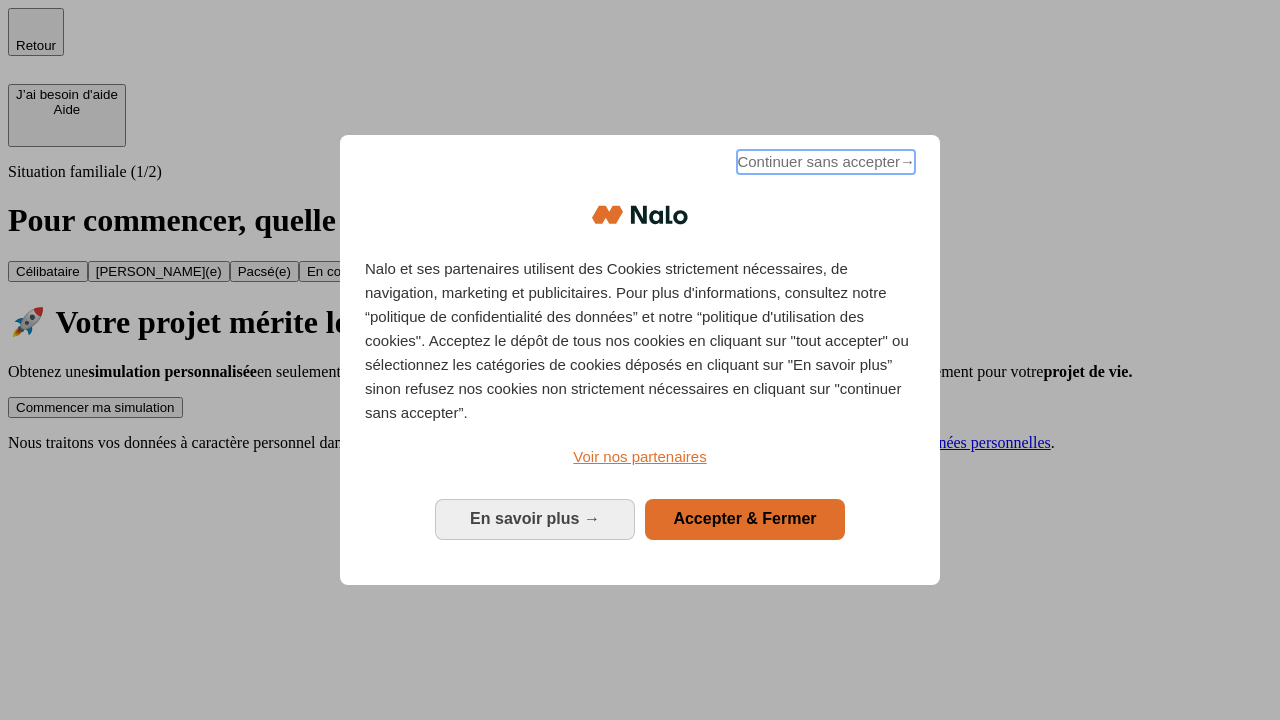 click on "Continuer sans accepter  →" at bounding box center [826, 162] 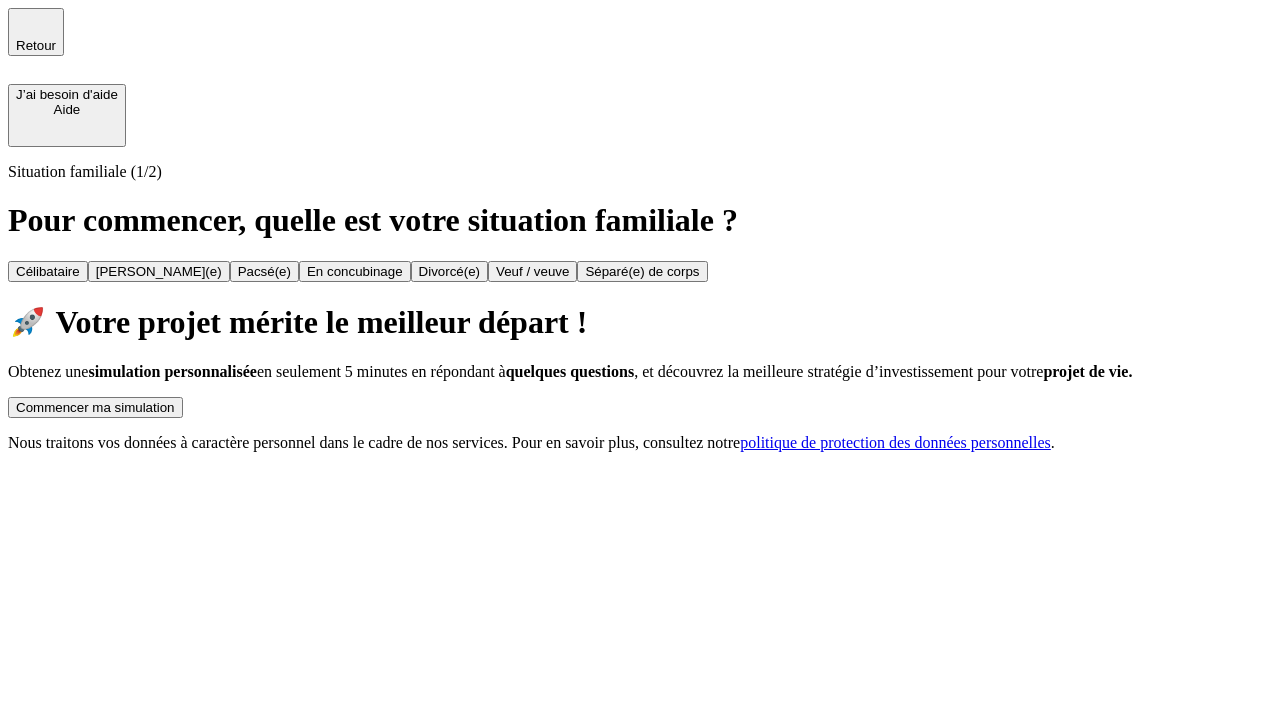 click on "Commencer ma simulation" at bounding box center [95, 407] 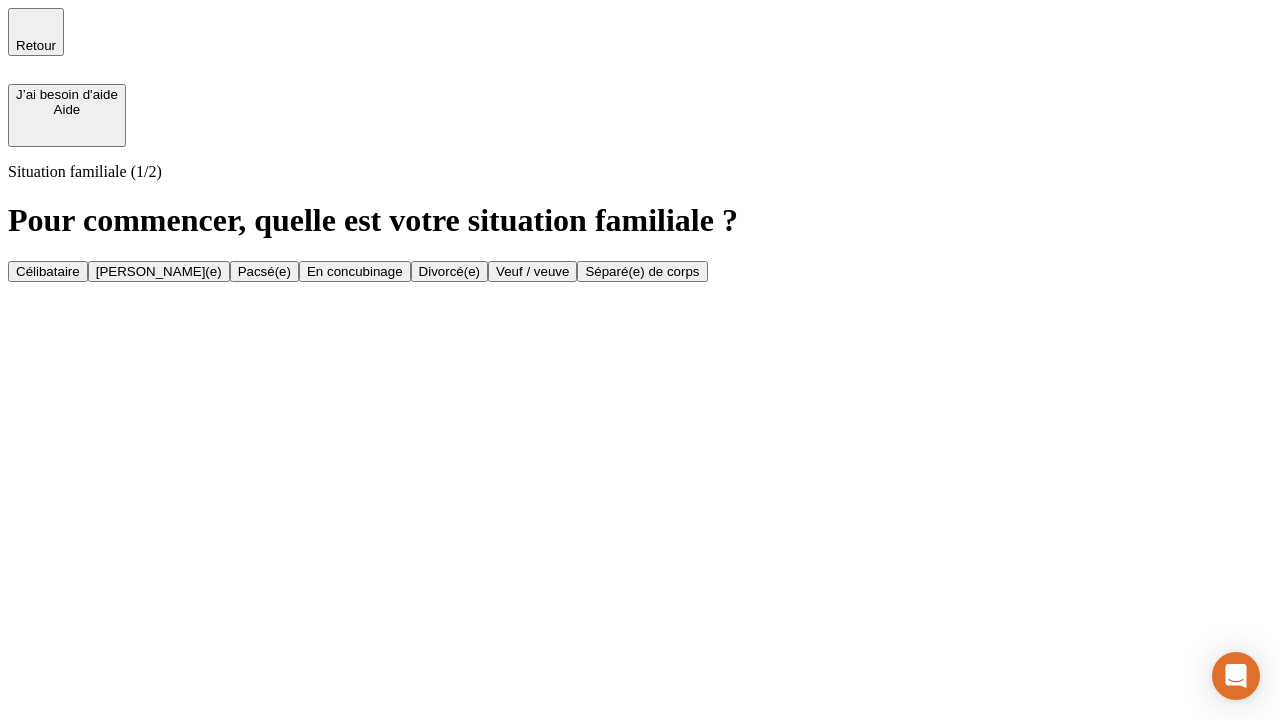 click on "Veuf / veuve" at bounding box center (532, 271) 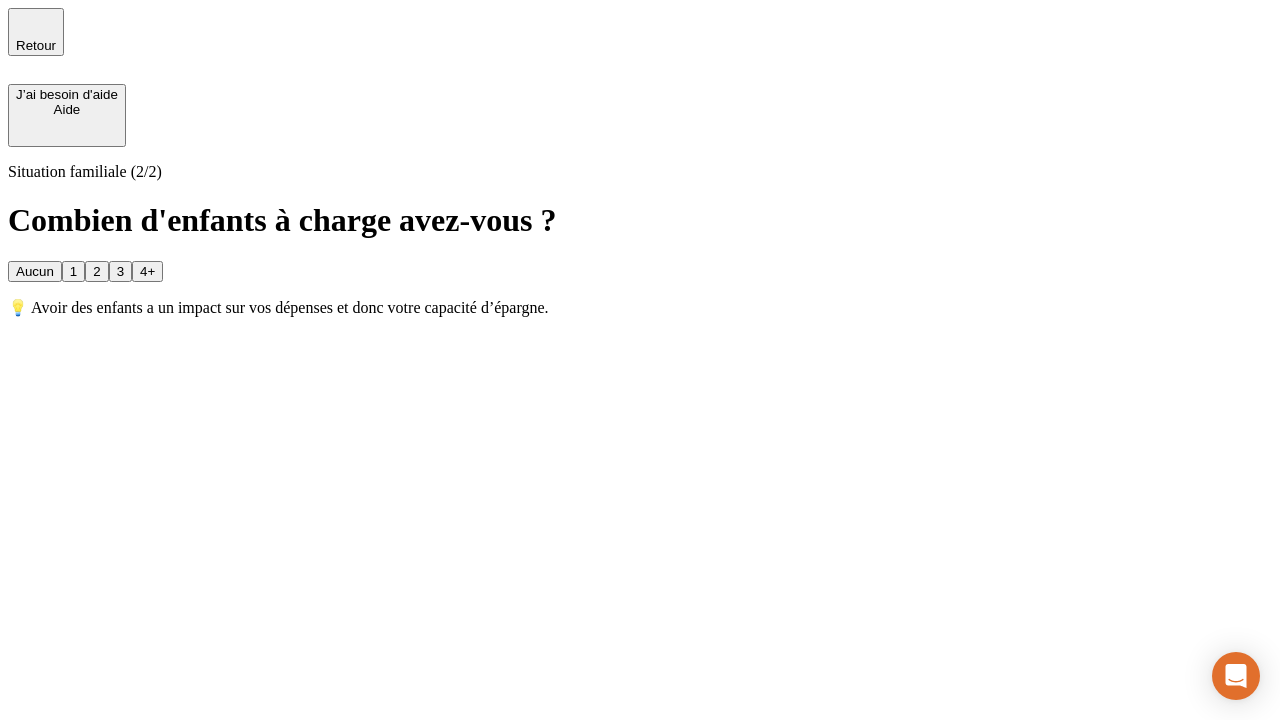 click on "Aucun" at bounding box center [35, 271] 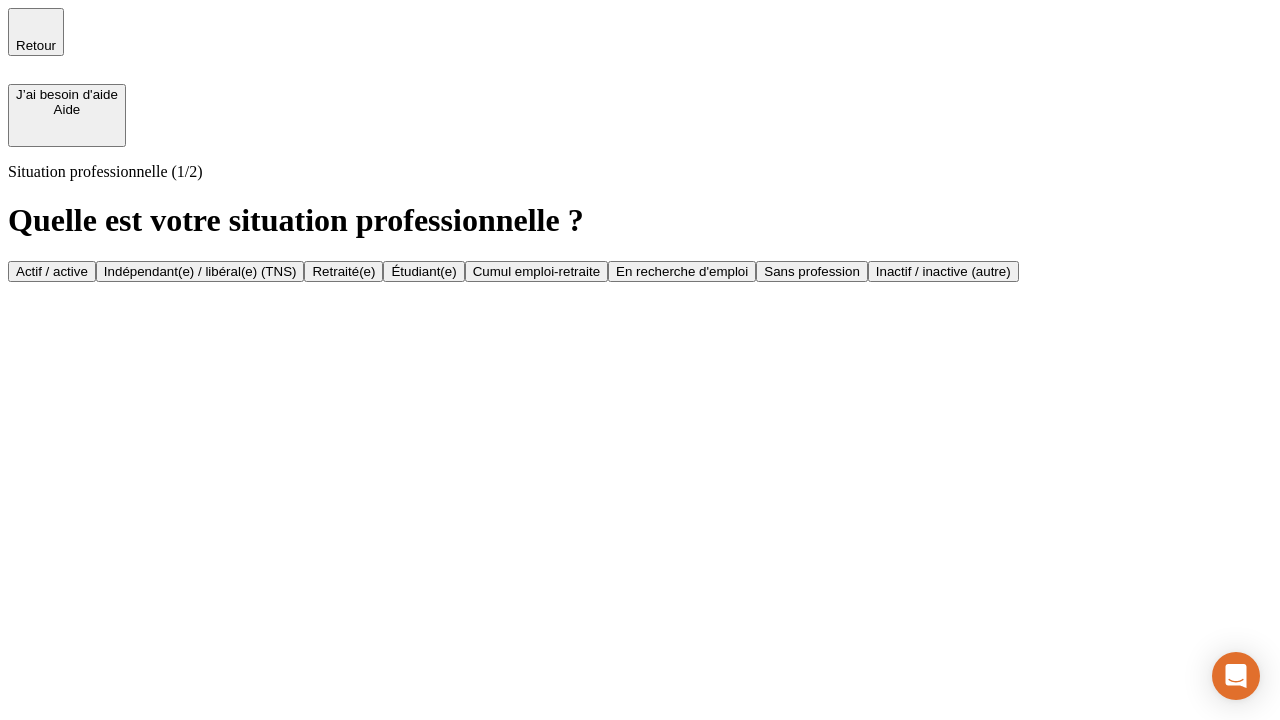 click on "Retraité(e)" at bounding box center (343, 271) 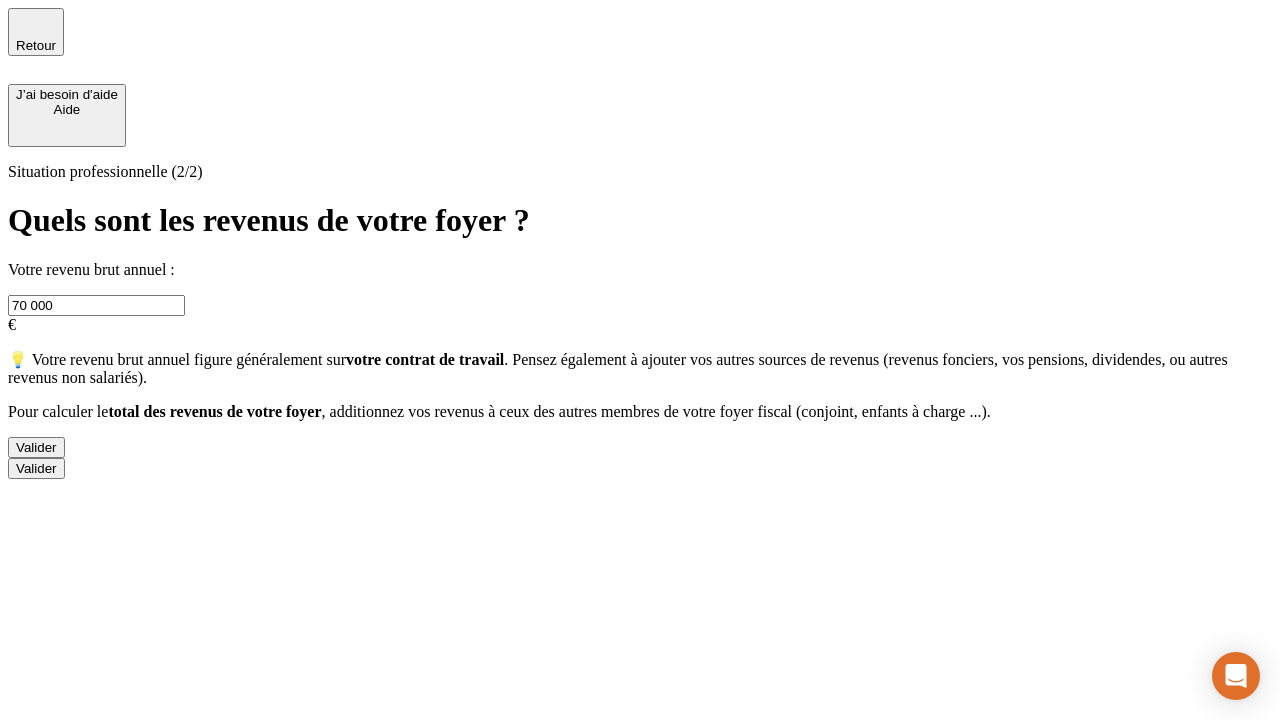 type on "70 000" 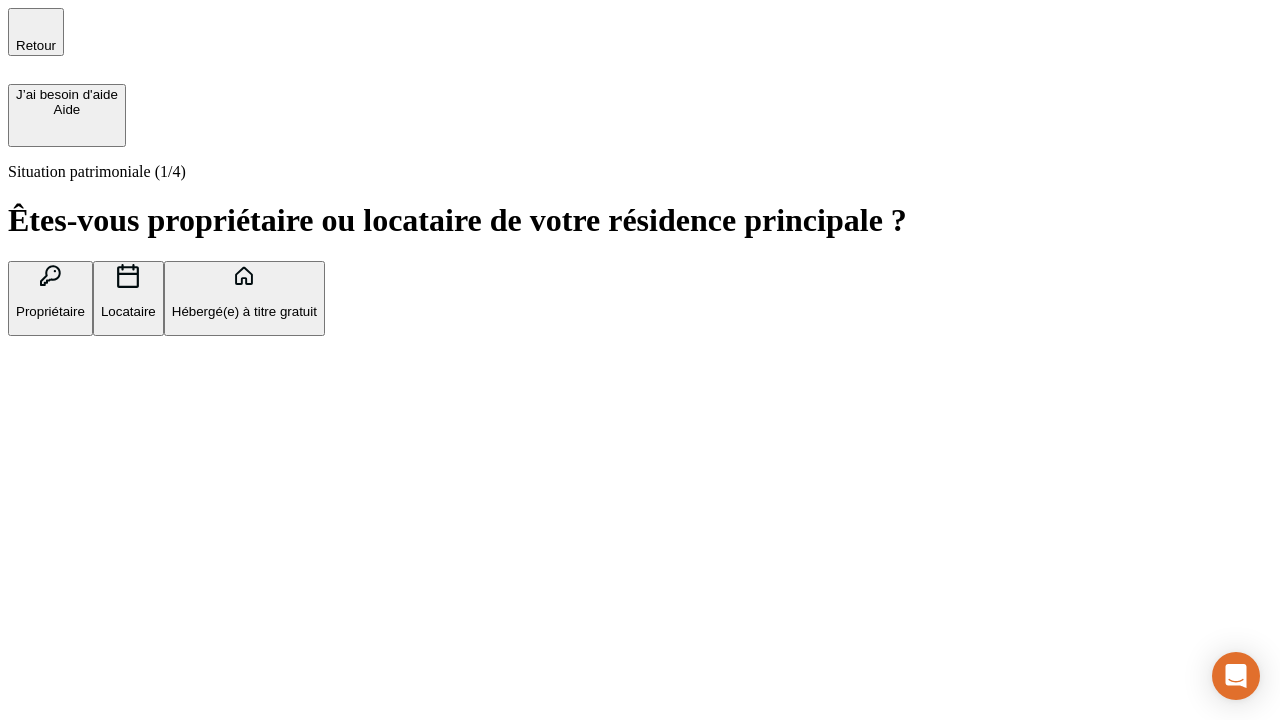 click on "Locataire" at bounding box center [128, 311] 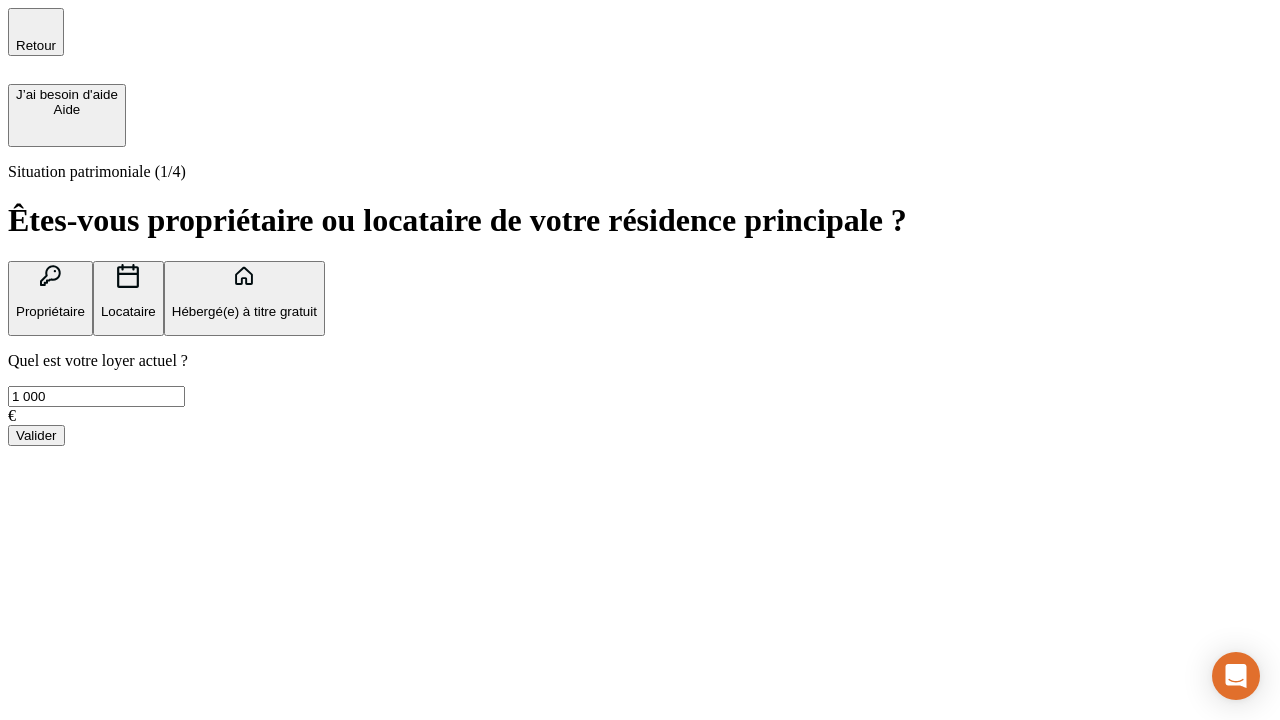 type on "1 000" 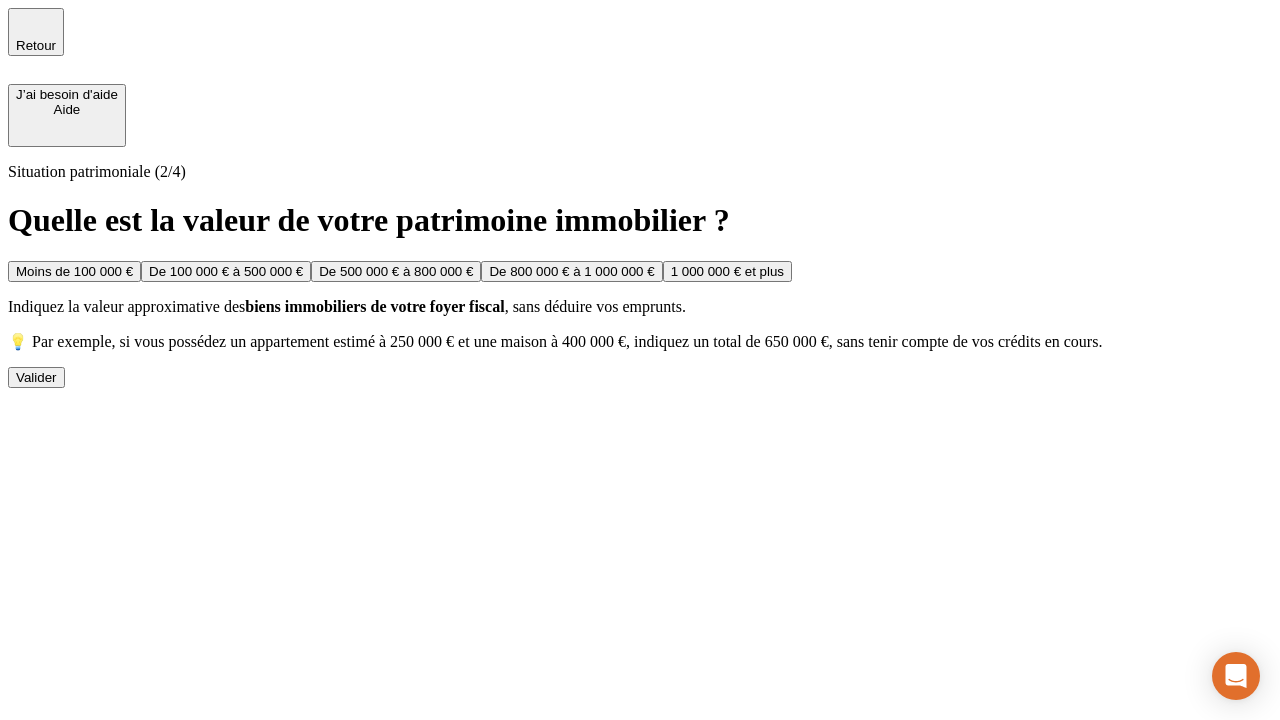click on "De 500 000 € à 800 000 €" at bounding box center (396, 271) 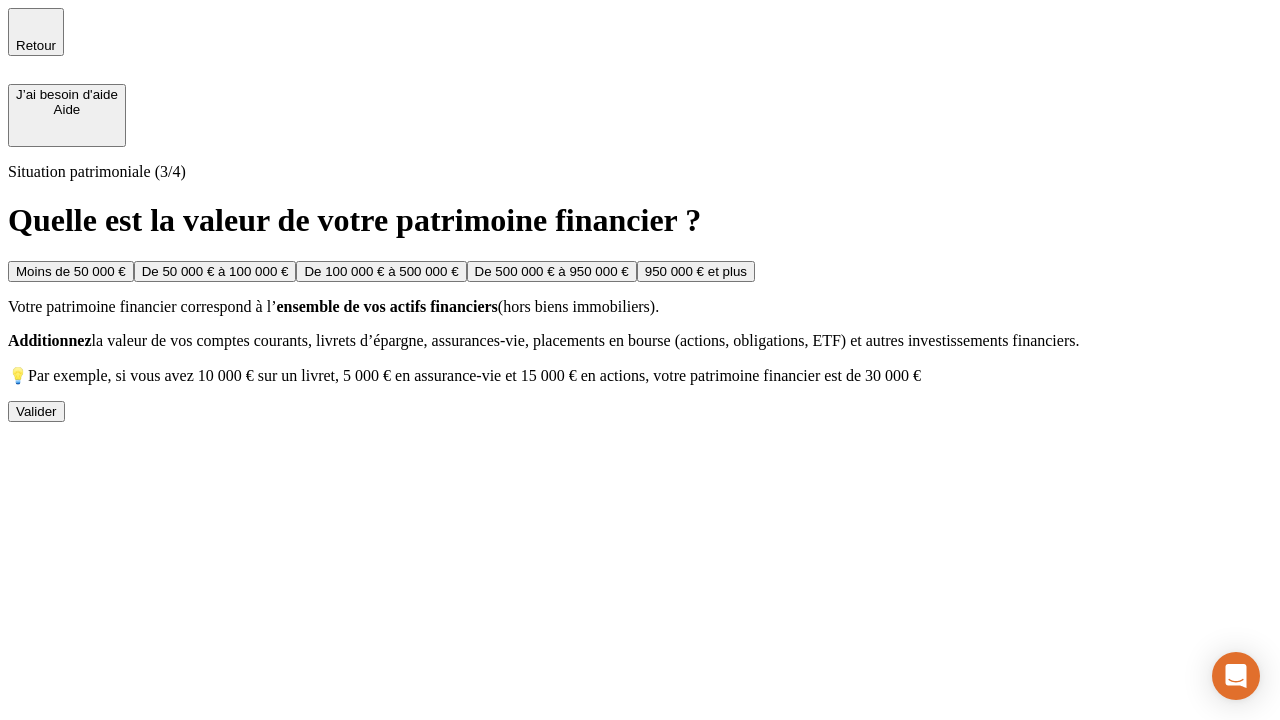 click on "Moins de 50 000 €" at bounding box center [71, 271] 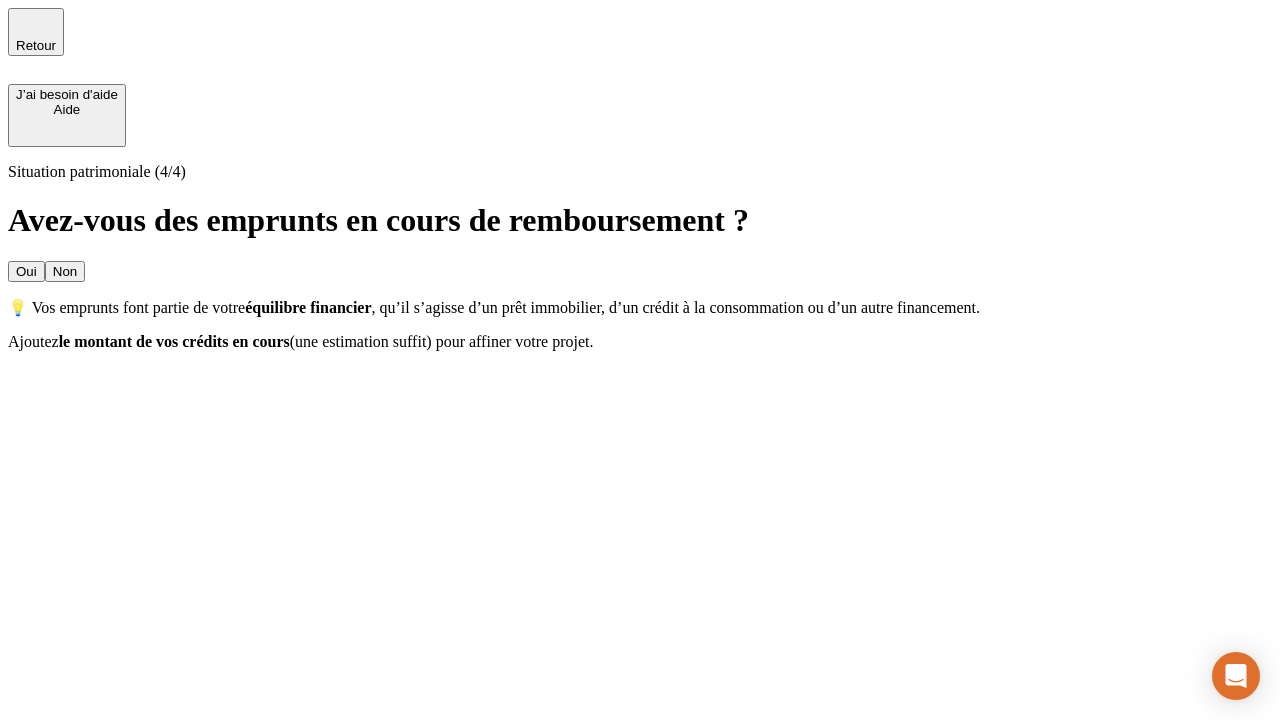 click on "Oui" at bounding box center [26, 271] 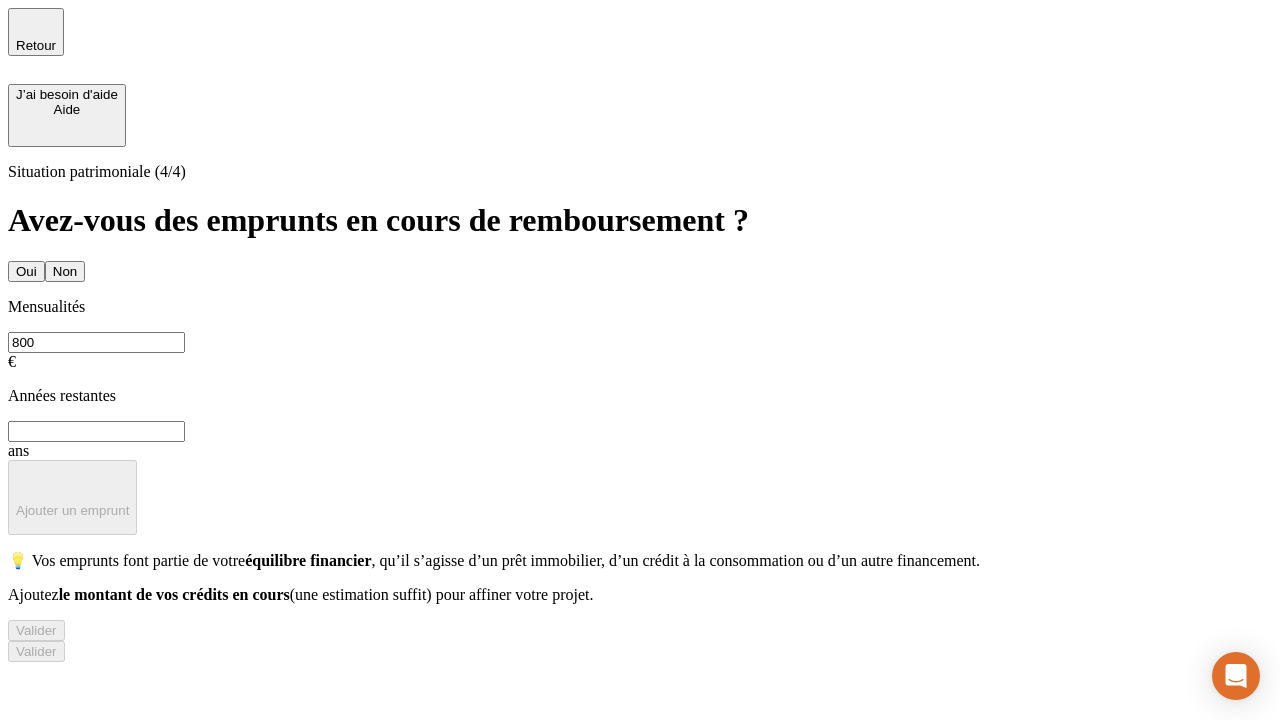 type on "800" 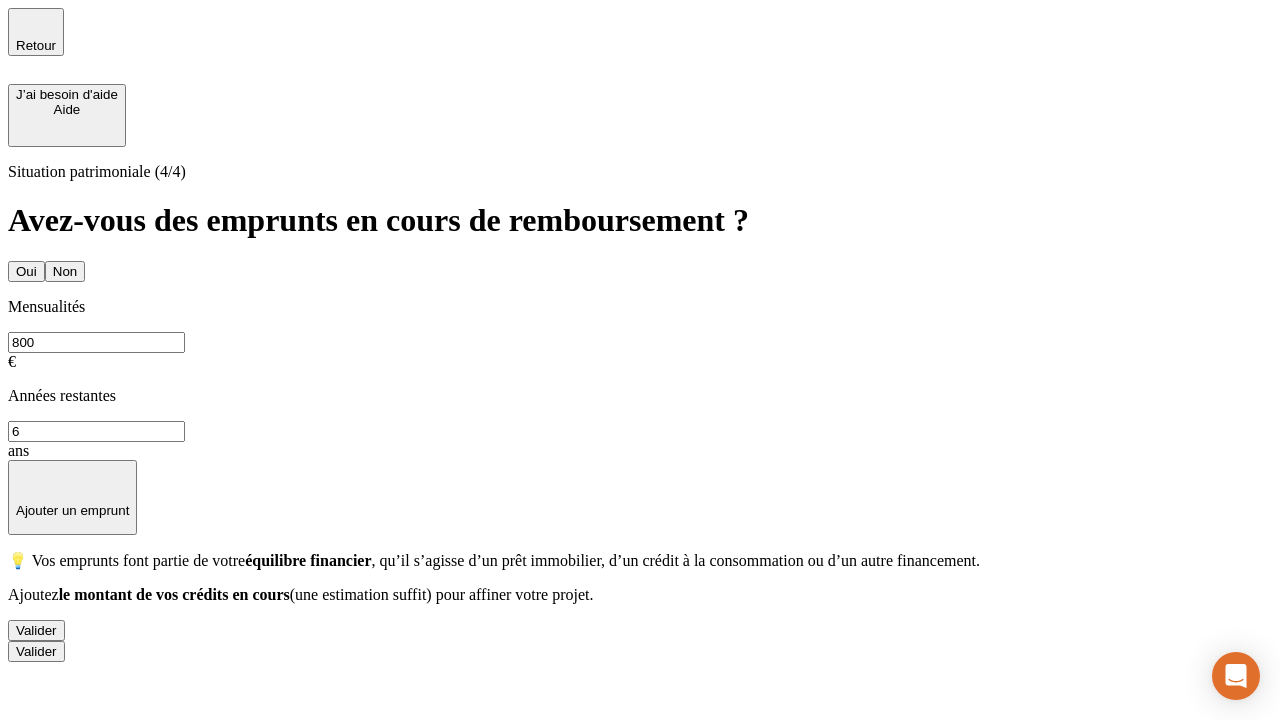 type on "6" 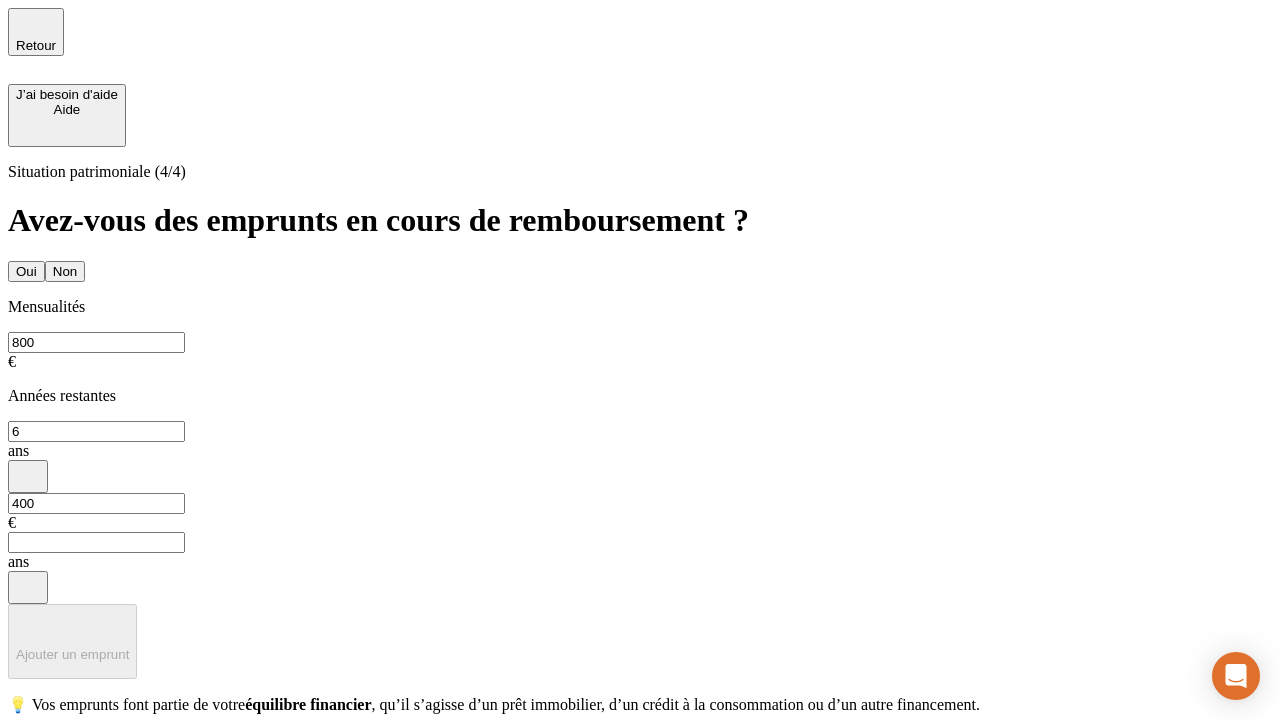type on "400" 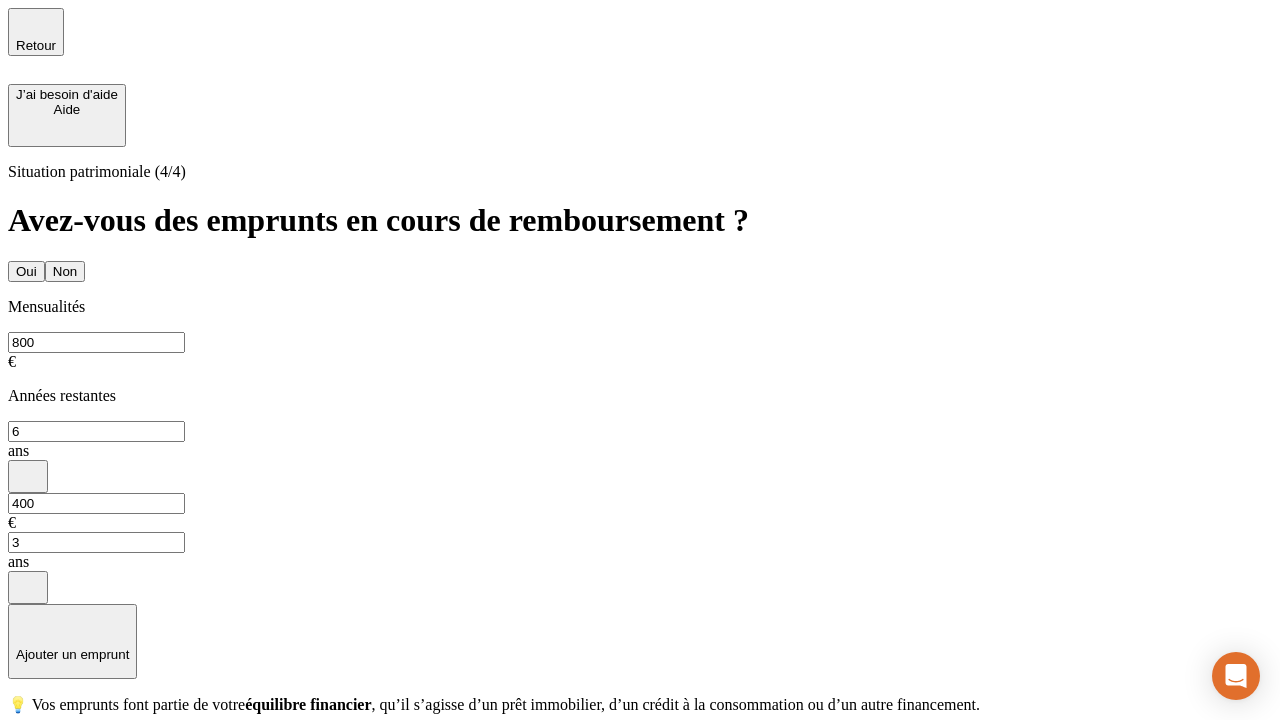 type on "3" 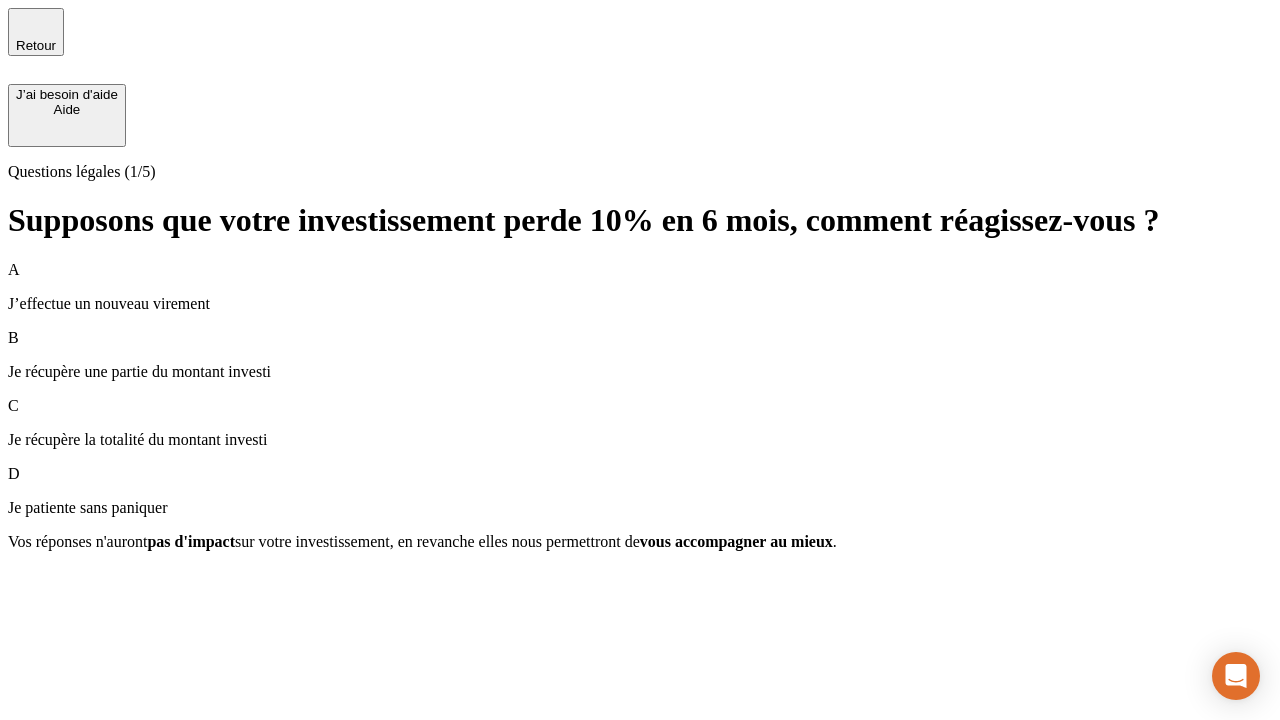 click on "Je récupère une partie du montant investi" at bounding box center (640, 372) 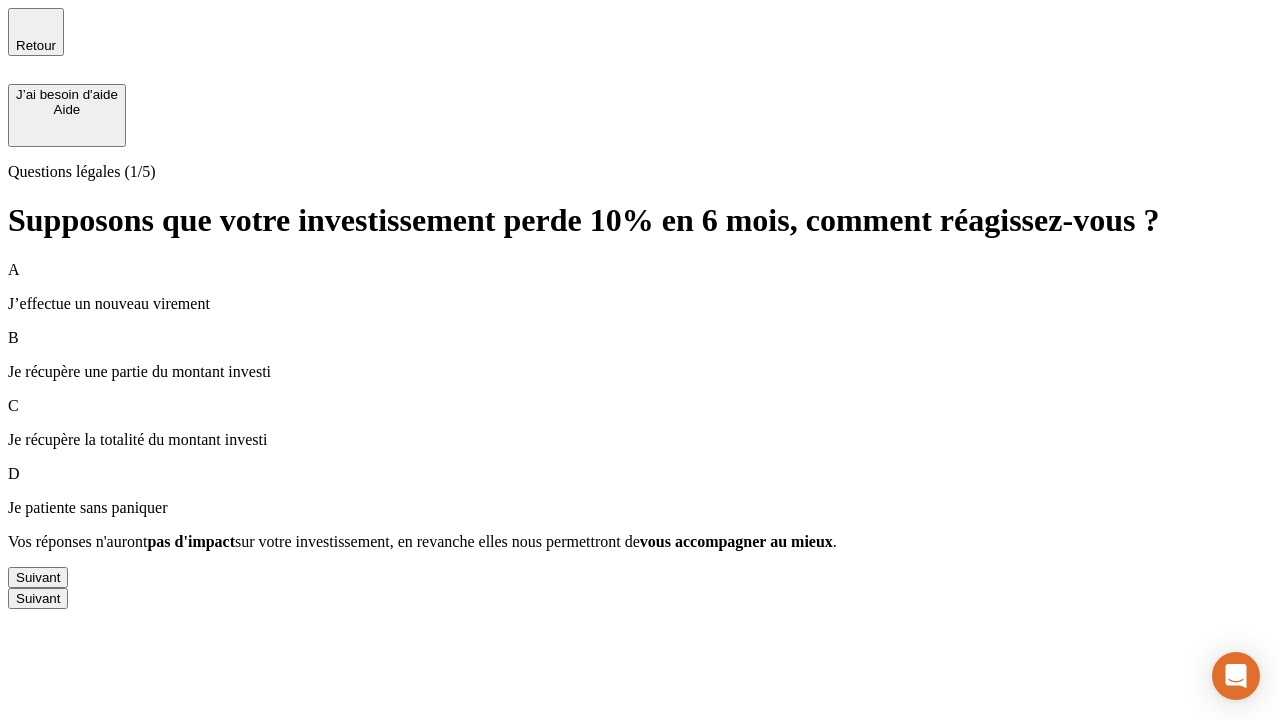 click on "Suivant" at bounding box center (38, 577) 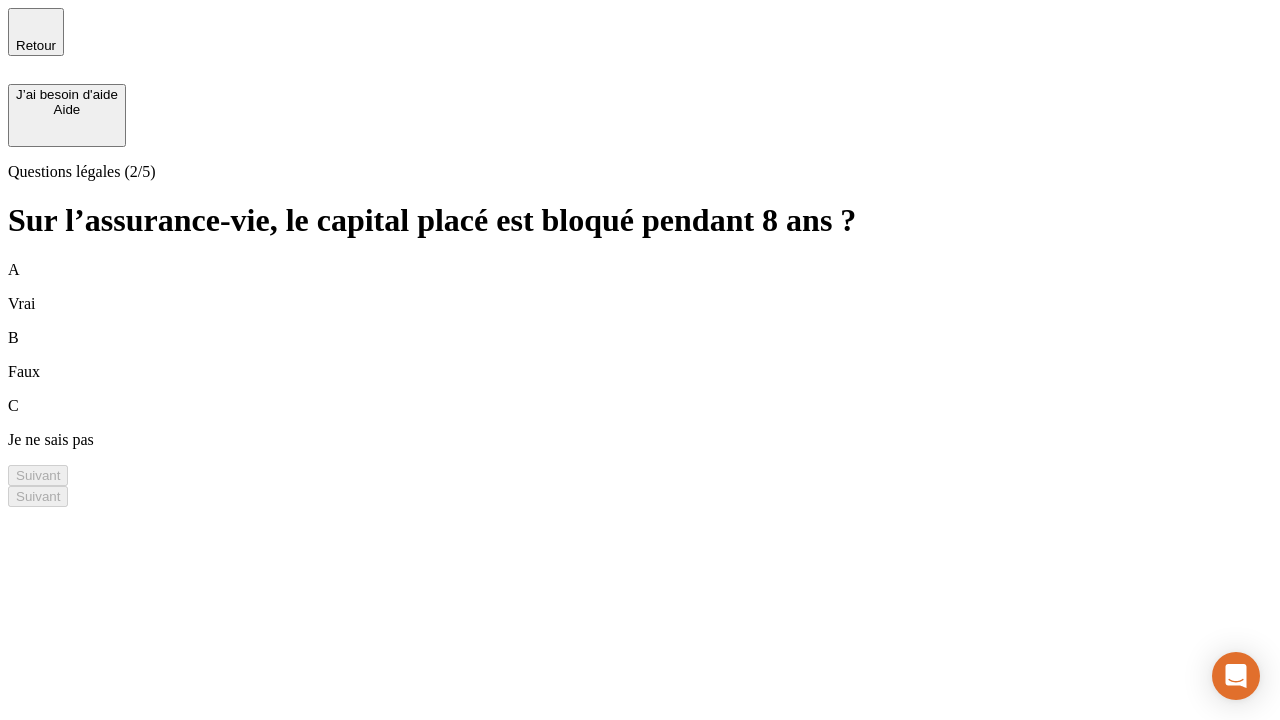 click on "B Faux" at bounding box center (640, 355) 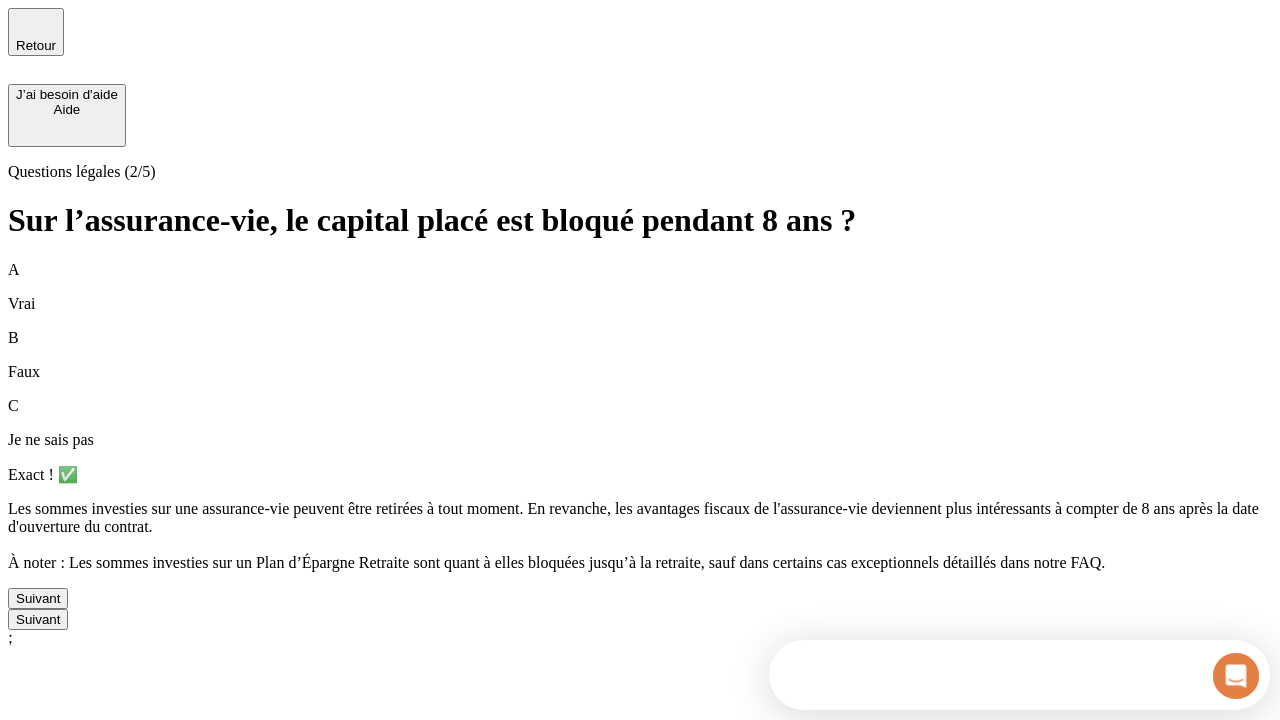 scroll, scrollTop: 0, scrollLeft: 0, axis: both 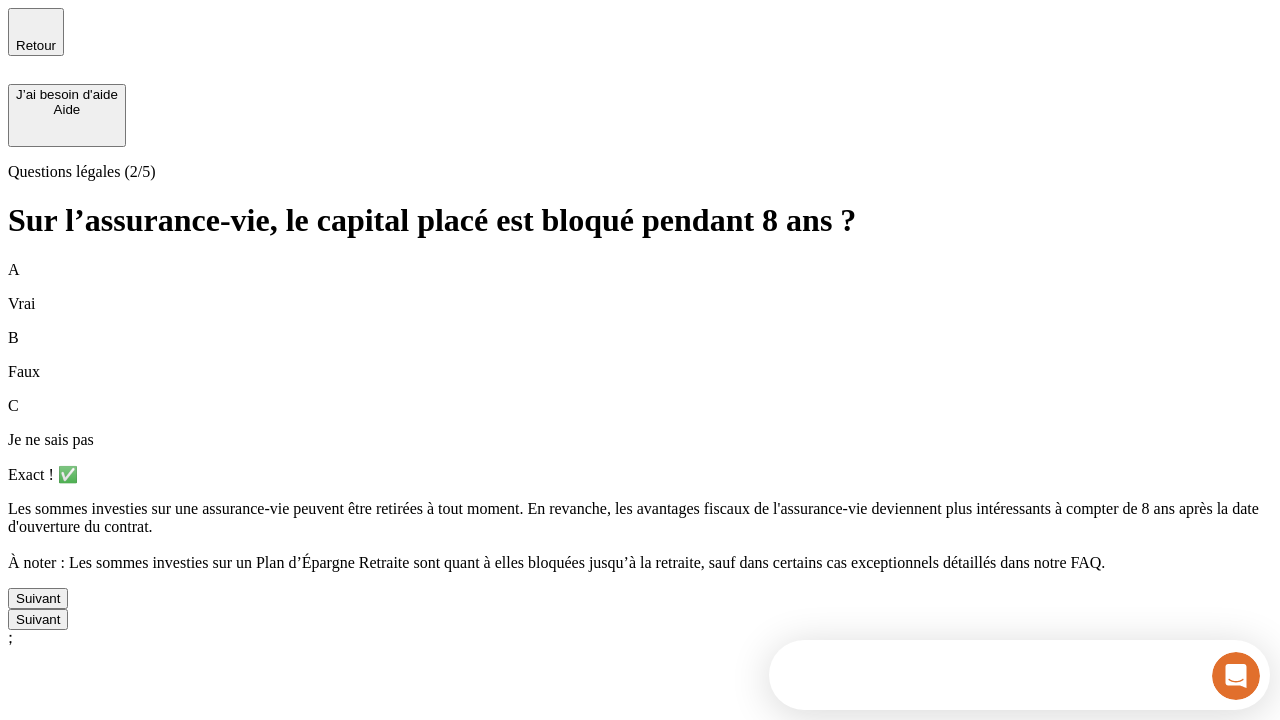 click on "Suivant" at bounding box center (38, 598) 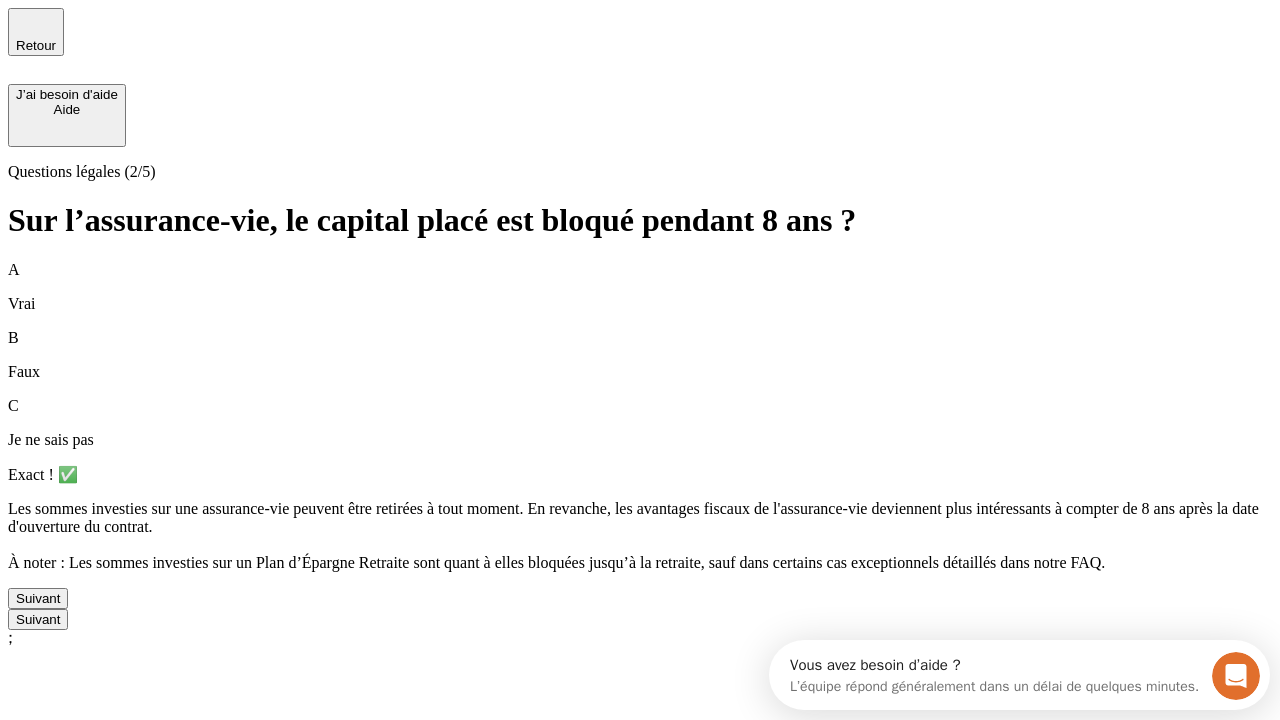 scroll, scrollTop: 18, scrollLeft: 0, axis: vertical 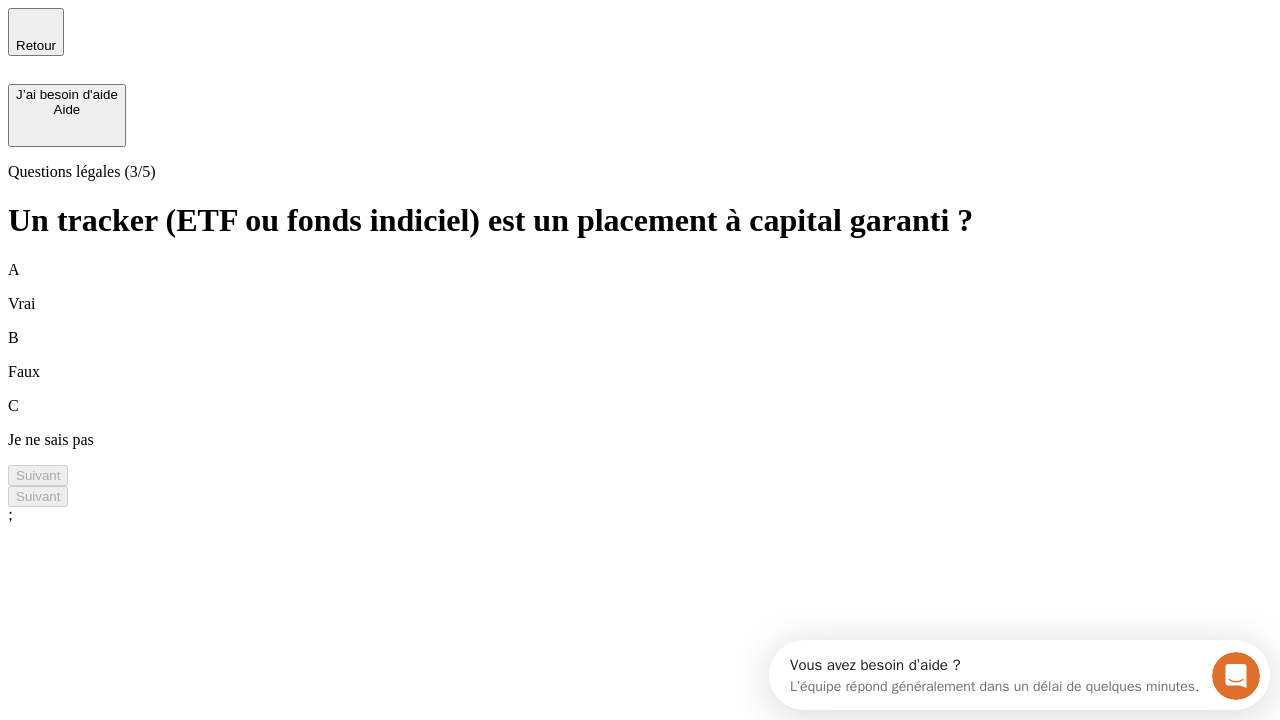 click on "B Faux" at bounding box center (640, 355) 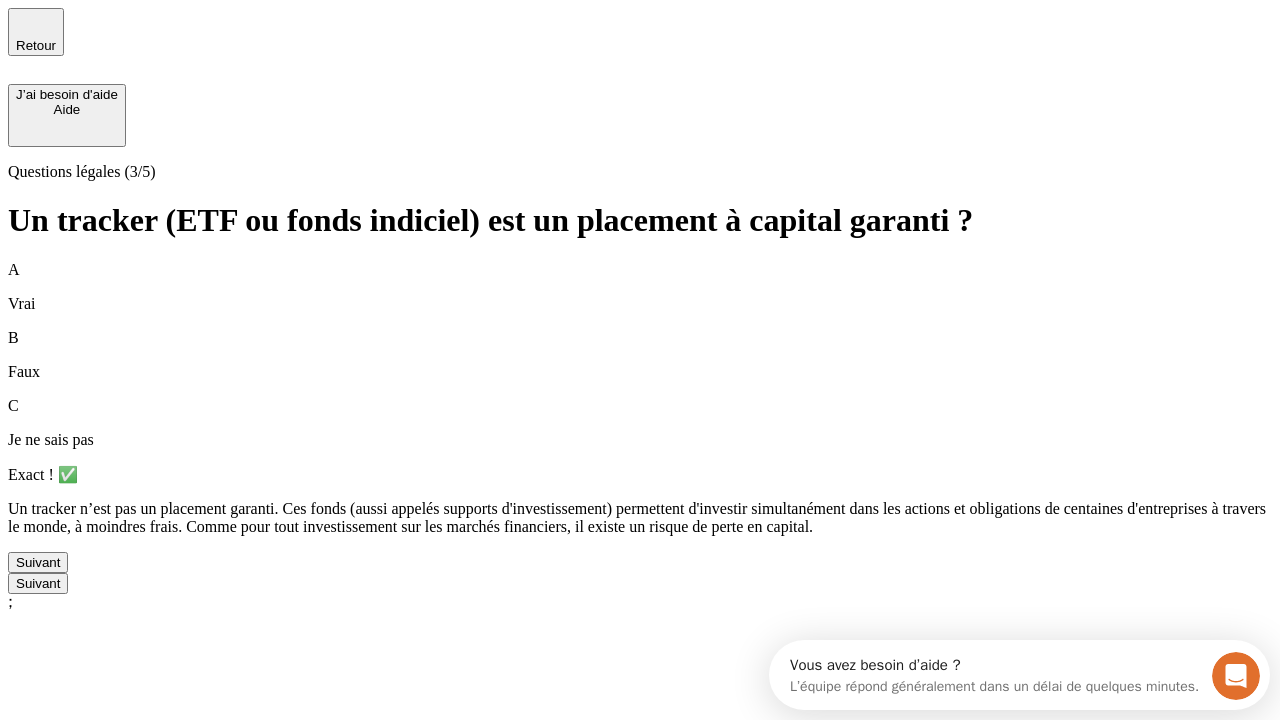 click on "Suivant" at bounding box center (38, 562) 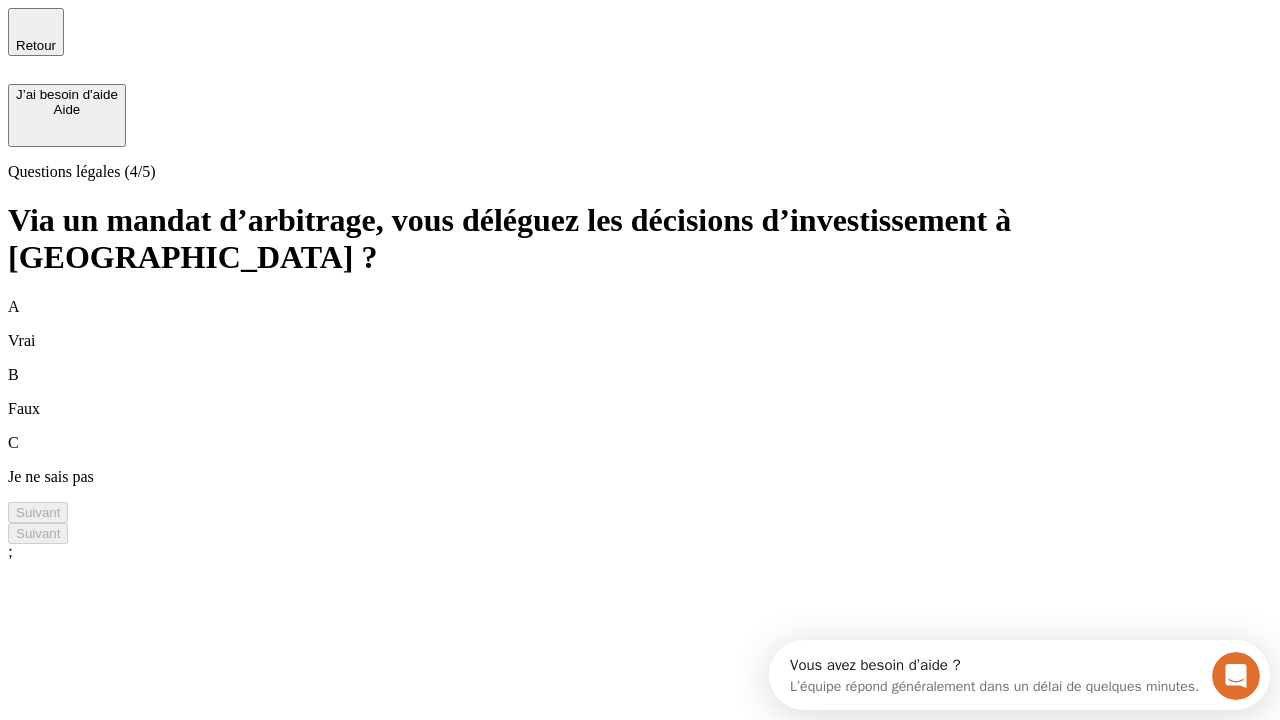 click on "A Vrai" at bounding box center [640, 324] 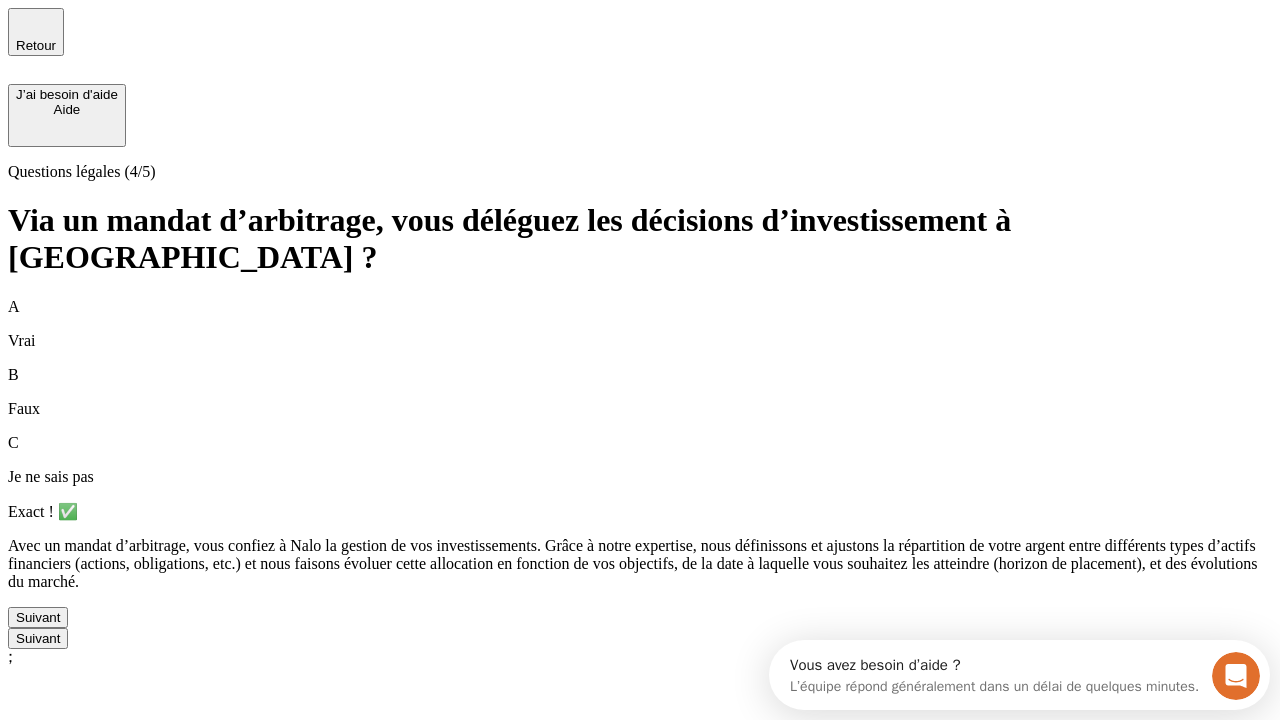 click on "Suivant" at bounding box center (38, 617) 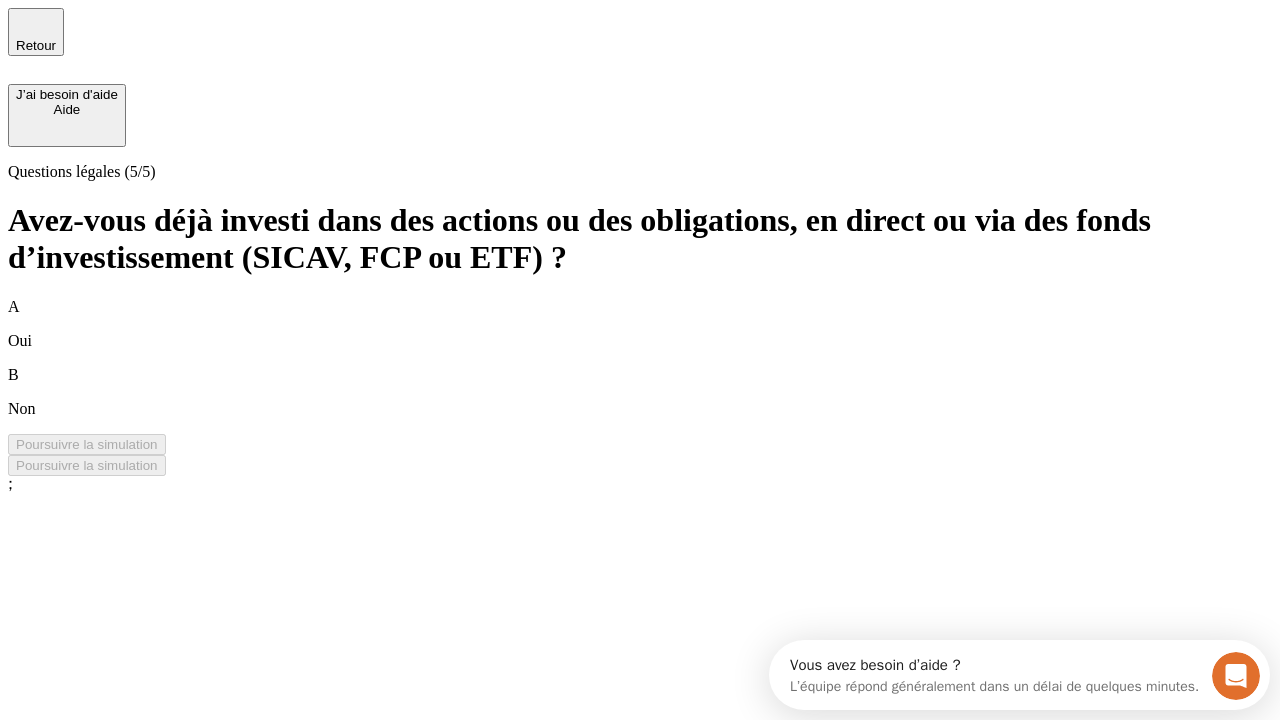click on "B Non" at bounding box center (640, 392) 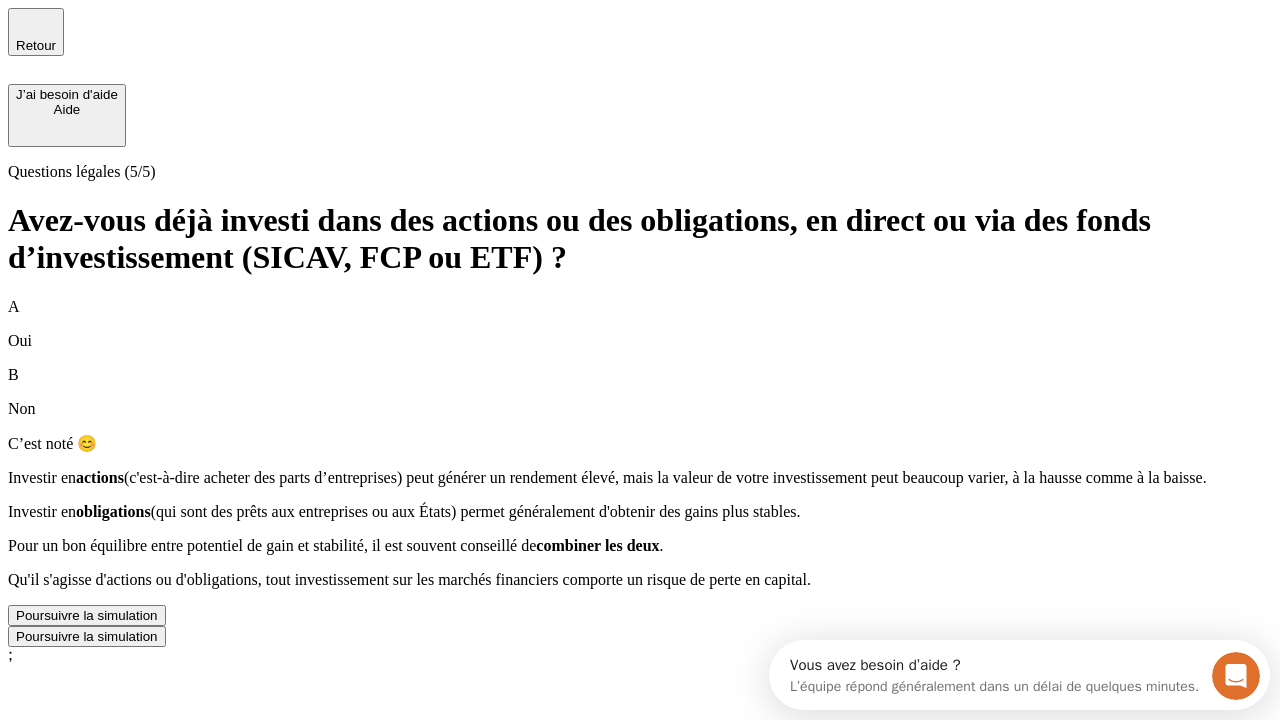 click on "Poursuivre la simulation" at bounding box center (87, 615) 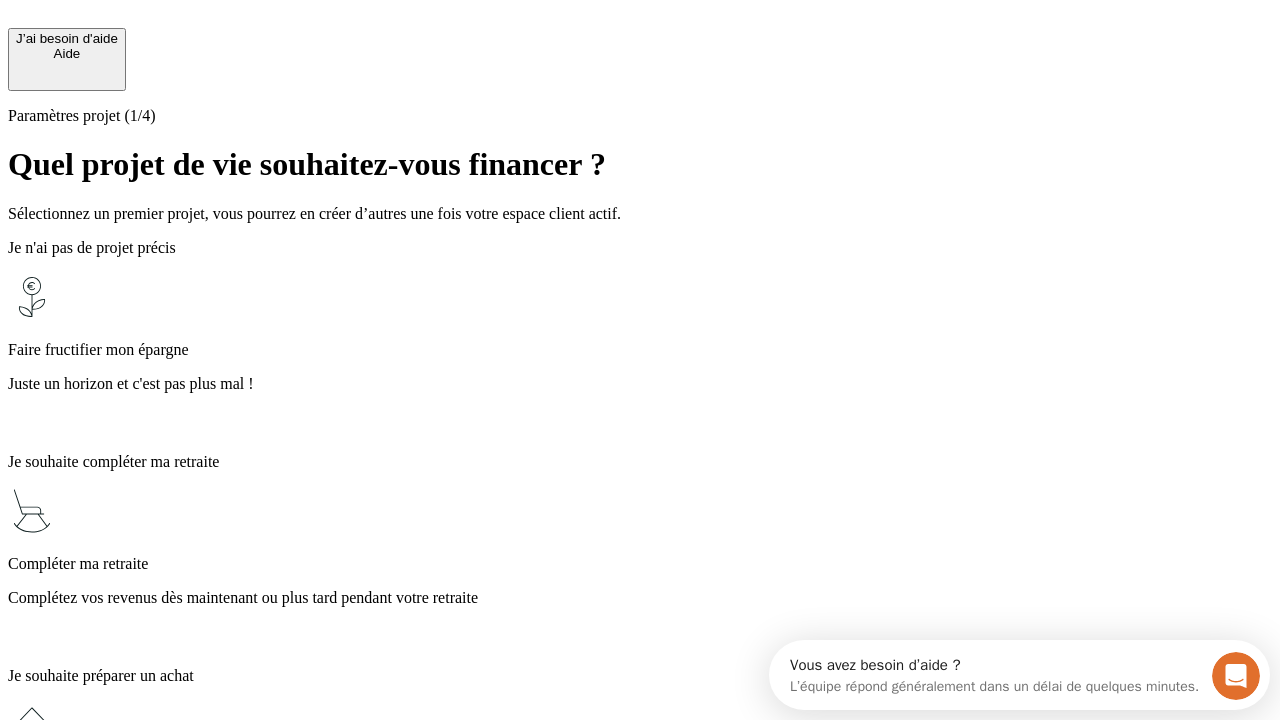 click on "Juste un horizon et c'est pas plus mal !" at bounding box center (640, 384) 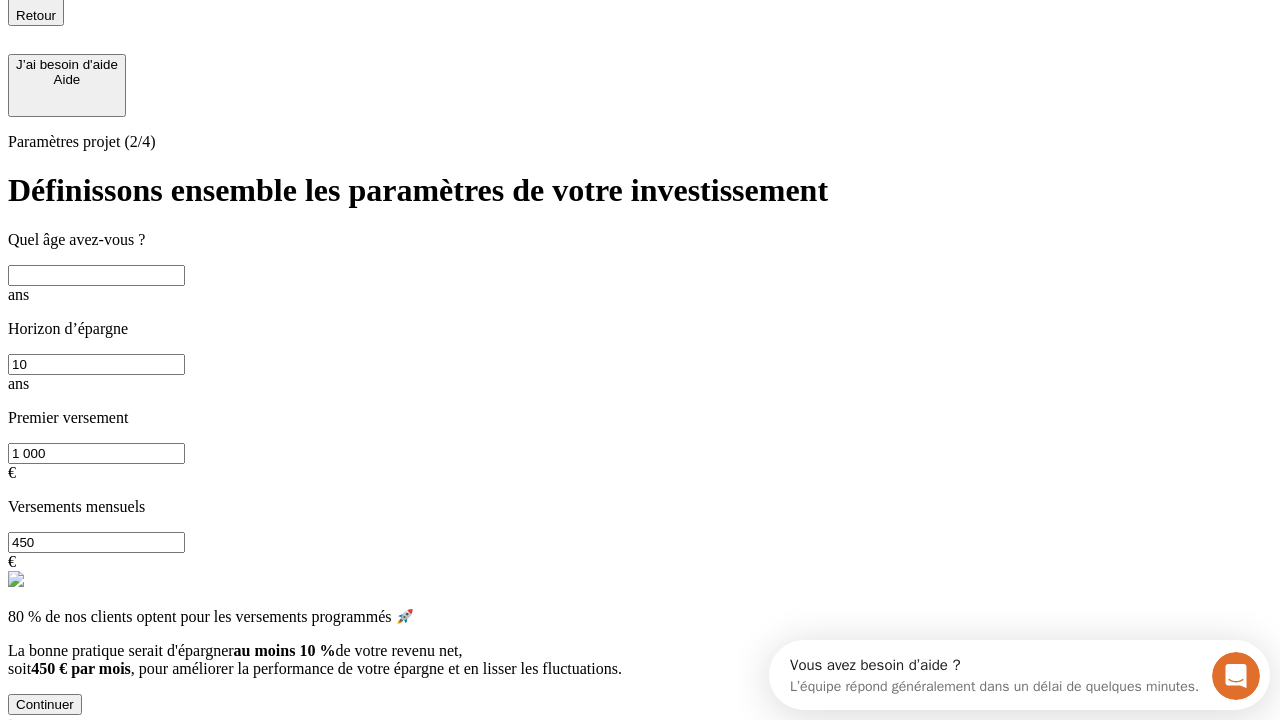 click at bounding box center [96, 275] 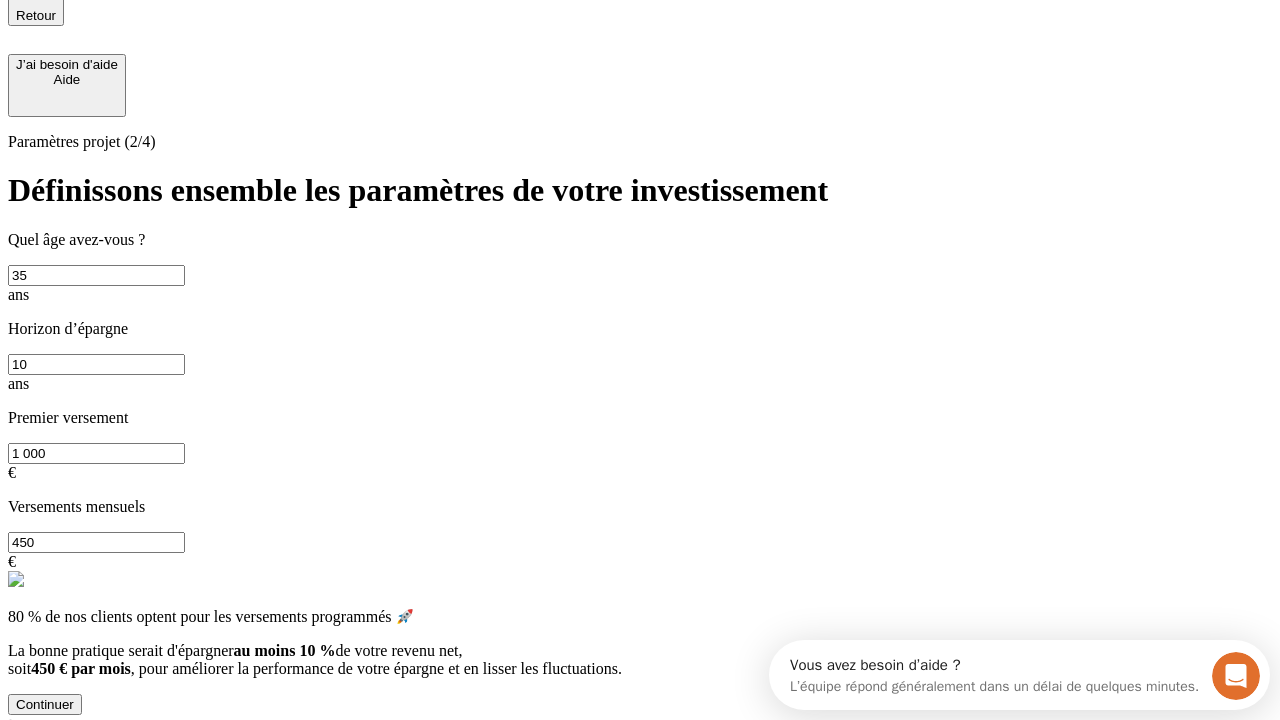 type on "35" 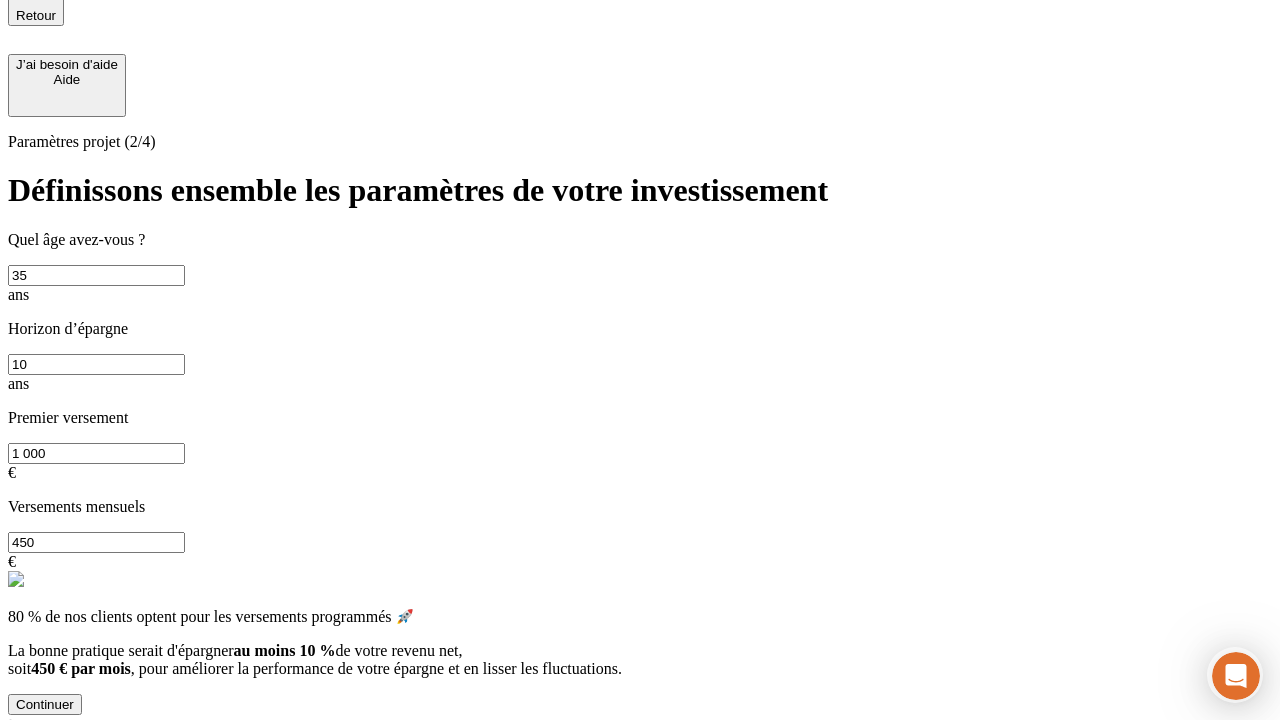 click on "1 000" at bounding box center (96, 453) 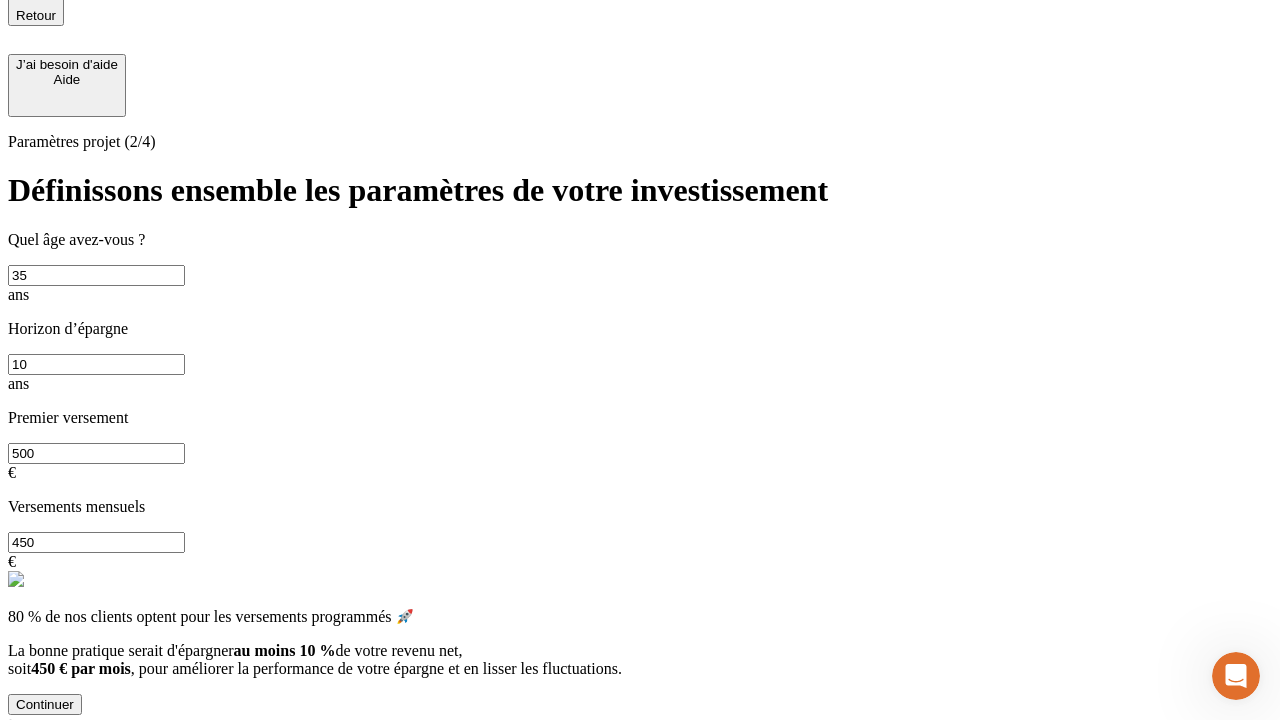 scroll, scrollTop: 12, scrollLeft: 0, axis: vertical 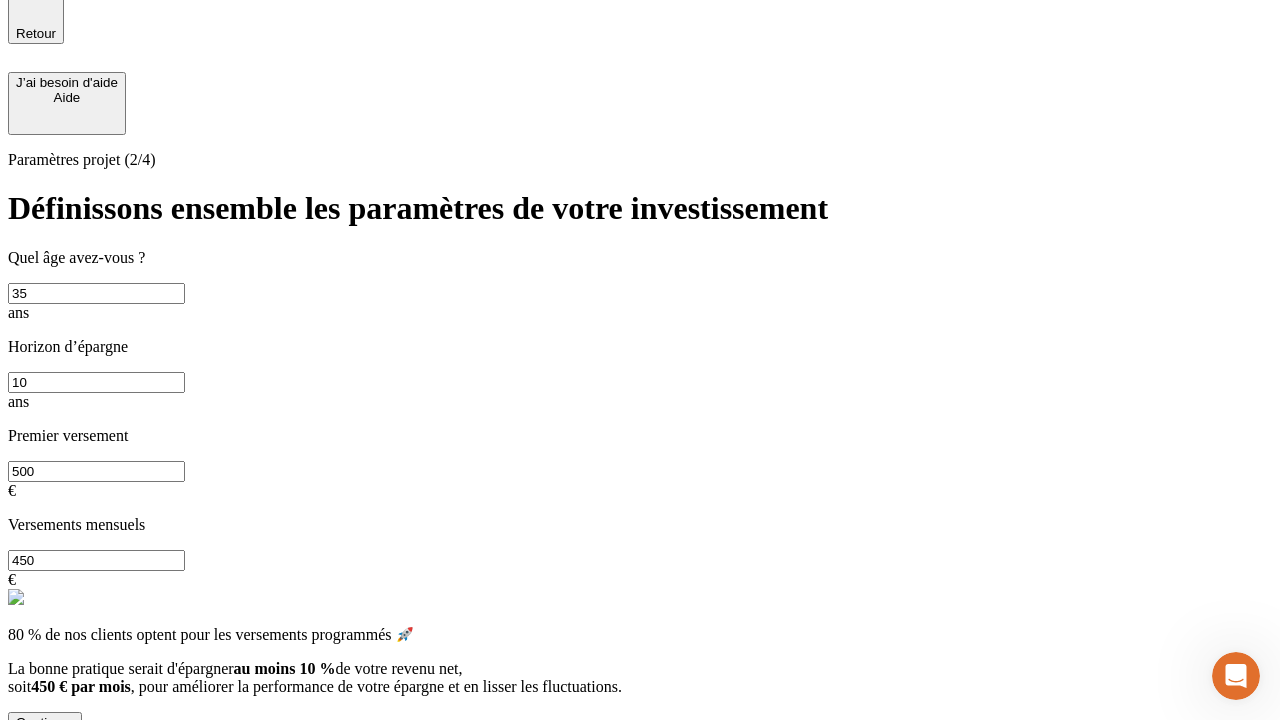 type on "500" 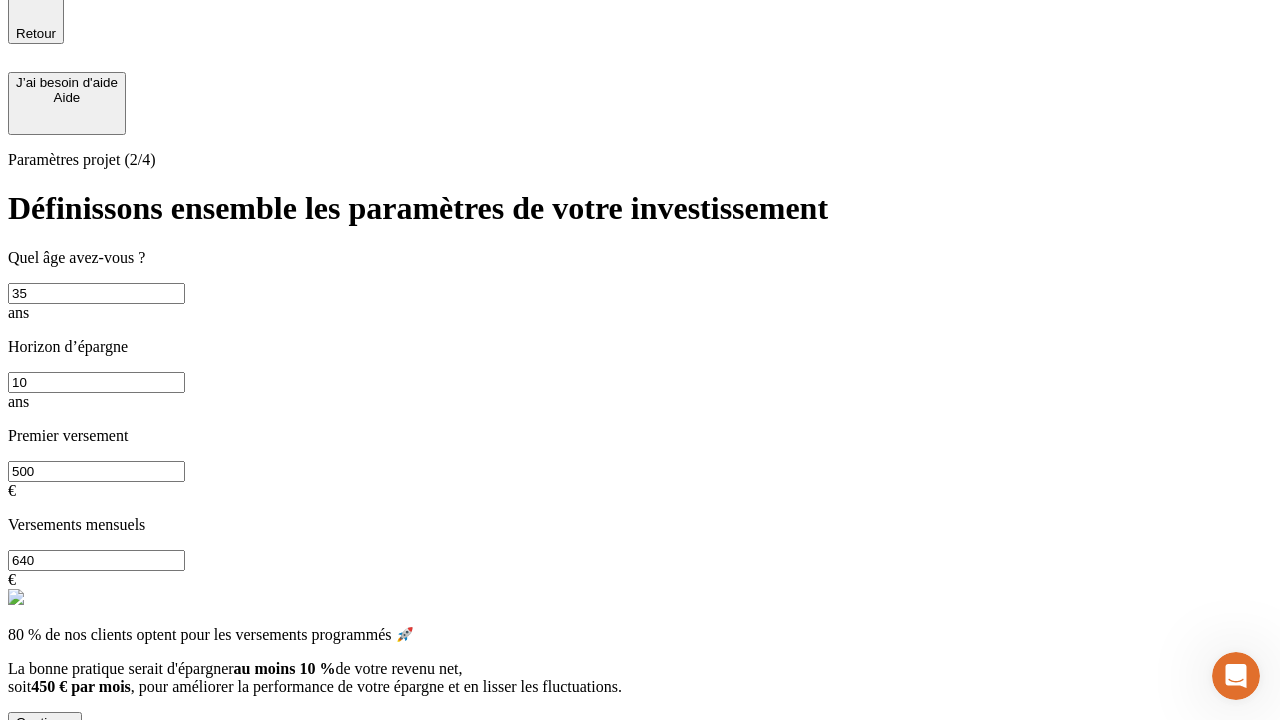 type on "640" 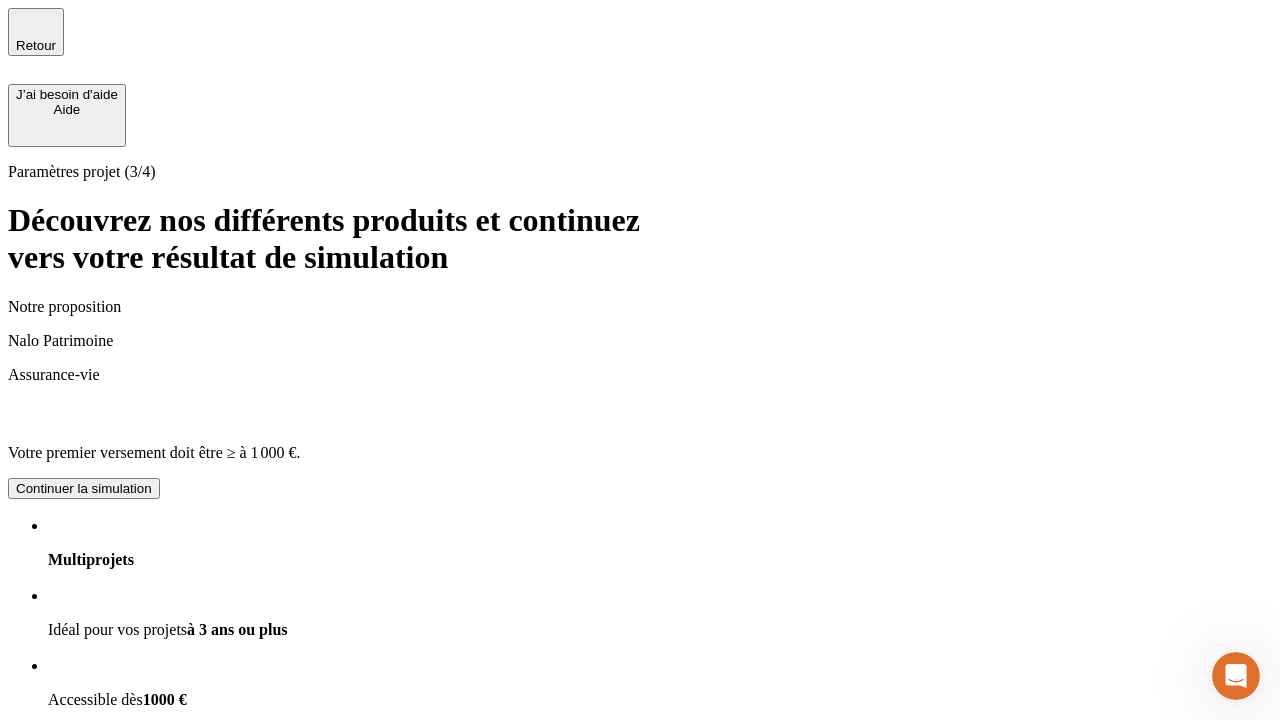 click on "Continuer la simulation" at bounding box center (84, 488) 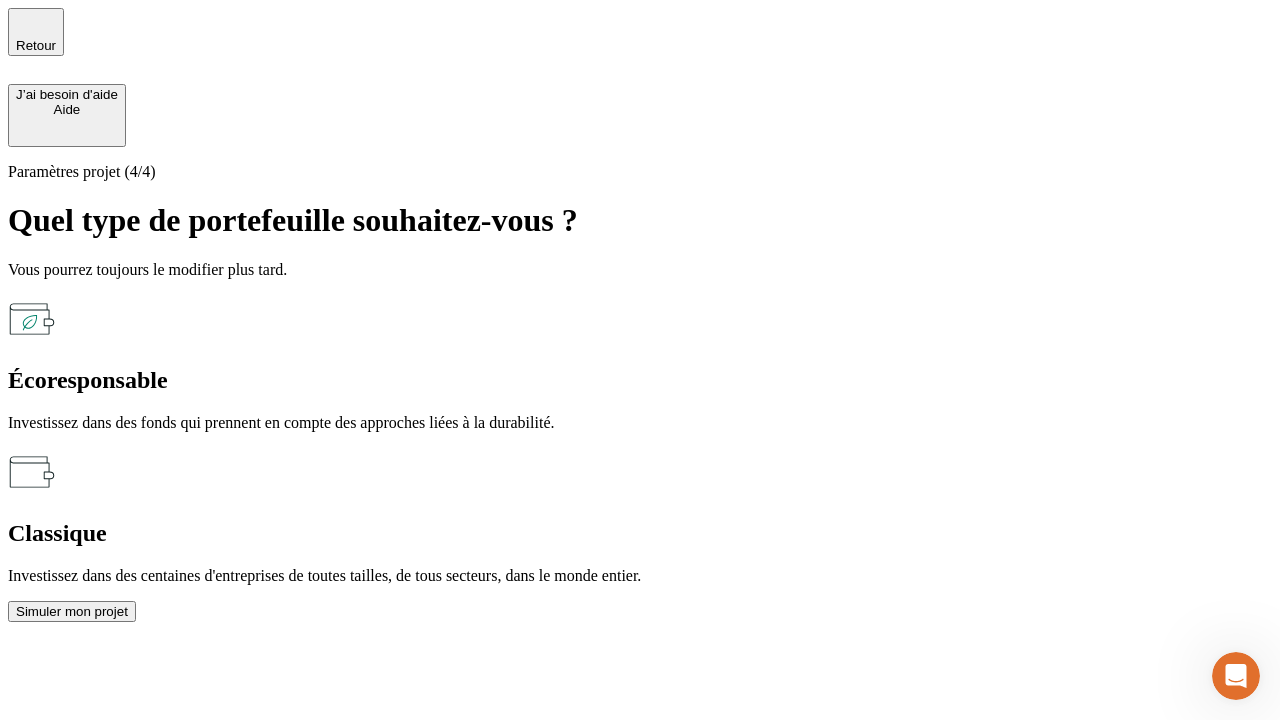 click on "Classique" at bounding box center [640, 533] 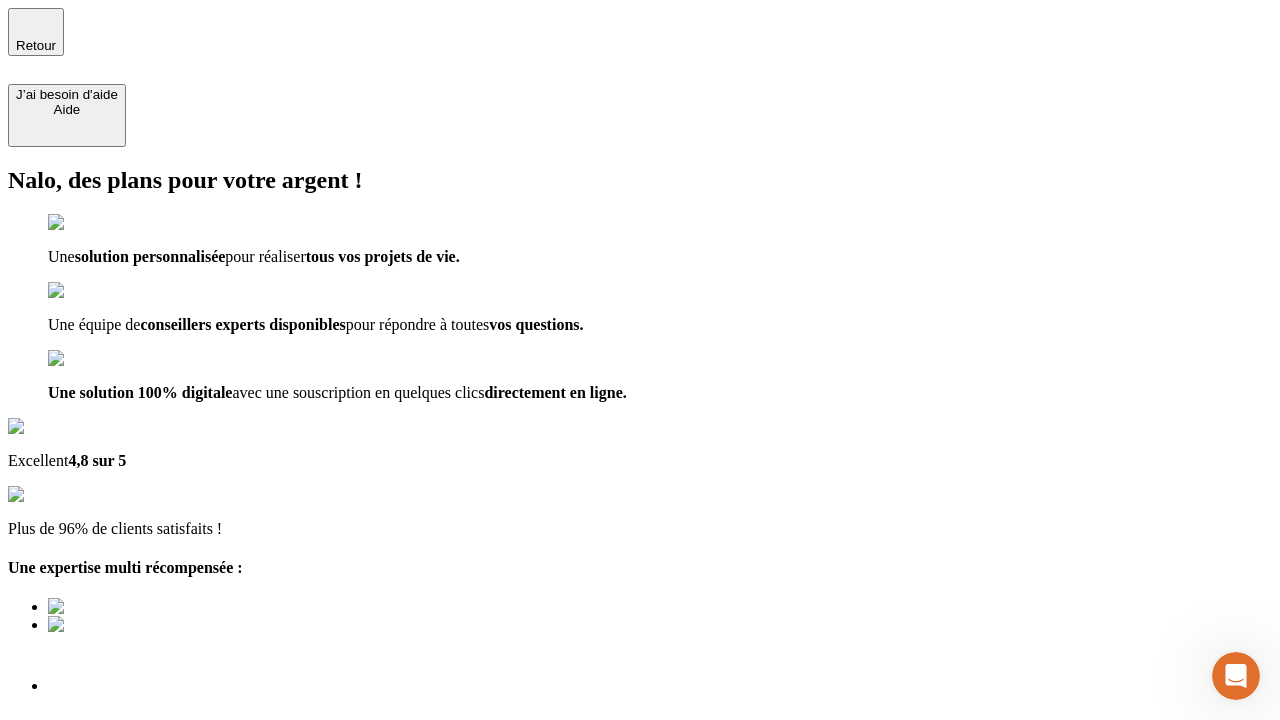 click on "Découvrir ma simulation" at bounding box center [87, 847] 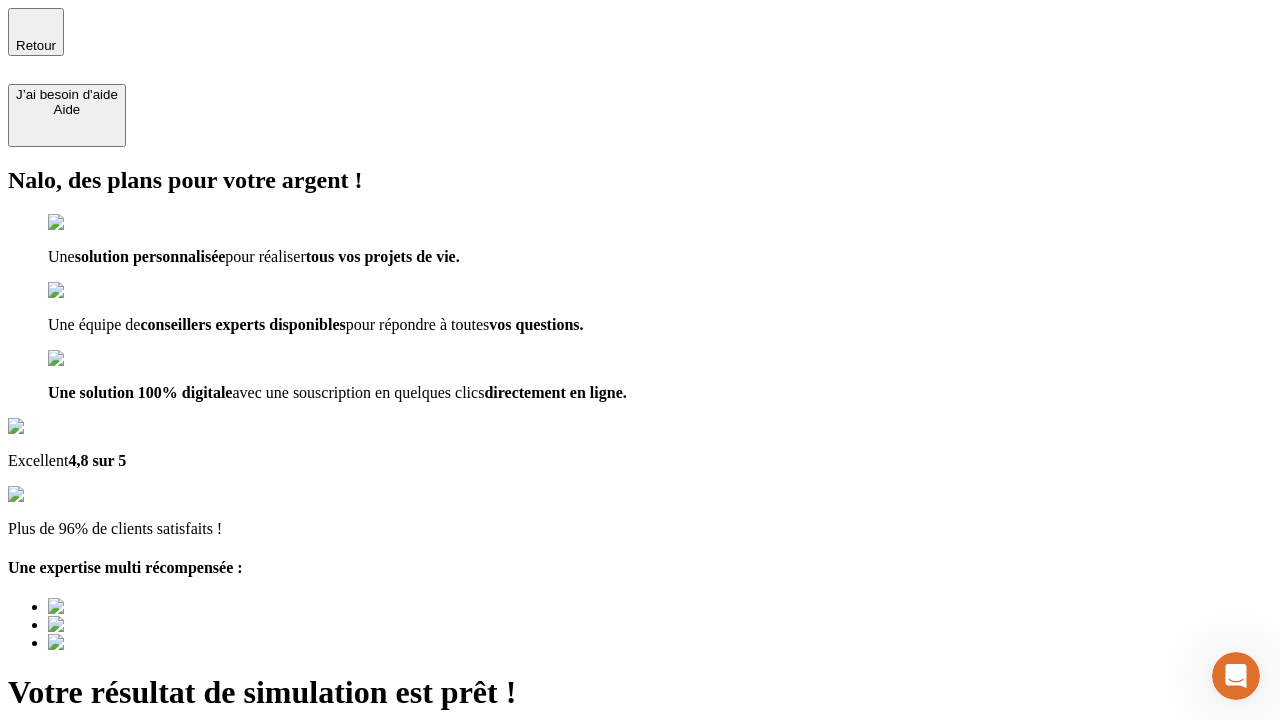 click on "Découvrir ma simulation" at bounding box center [87, 847] 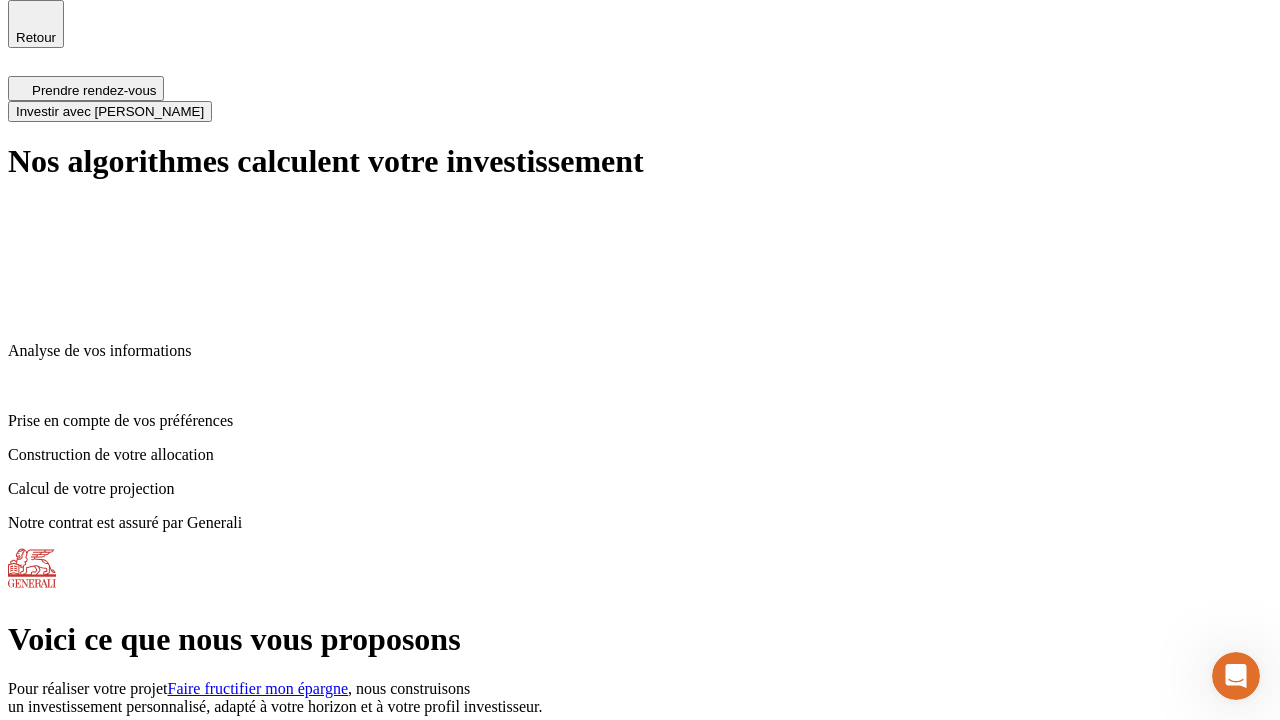 scroll, scrollTop: 0, scrollLeft: 0, axis: both 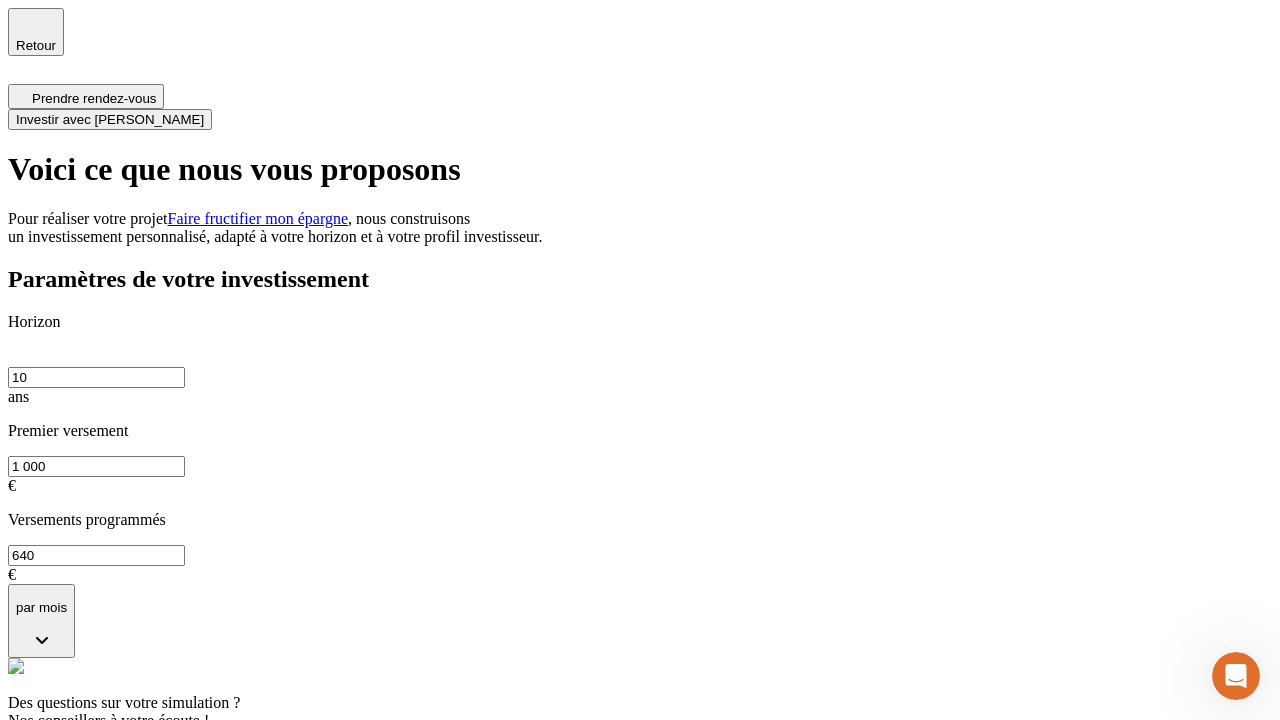 click on "Investir avec [PERSON_NAME]" at bounding box center [110, 119] 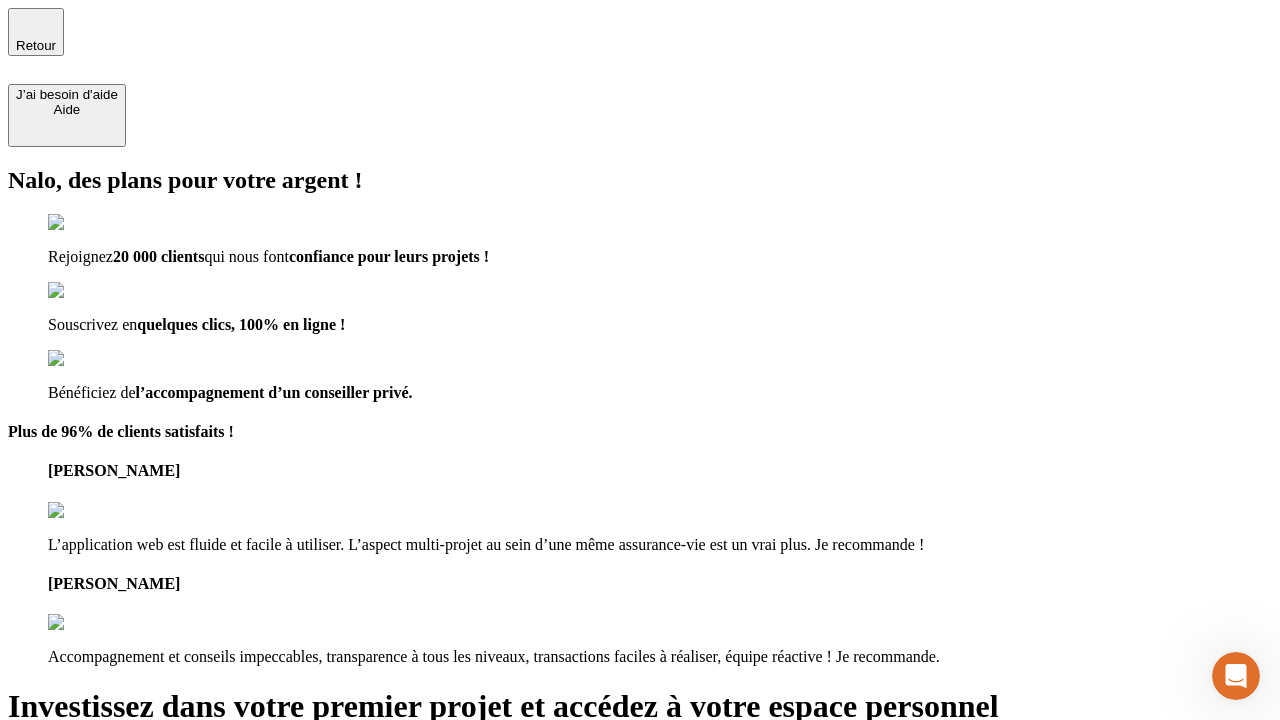 type on "[EMAIL_ADDRESS][DOMAIN_NAME]" 